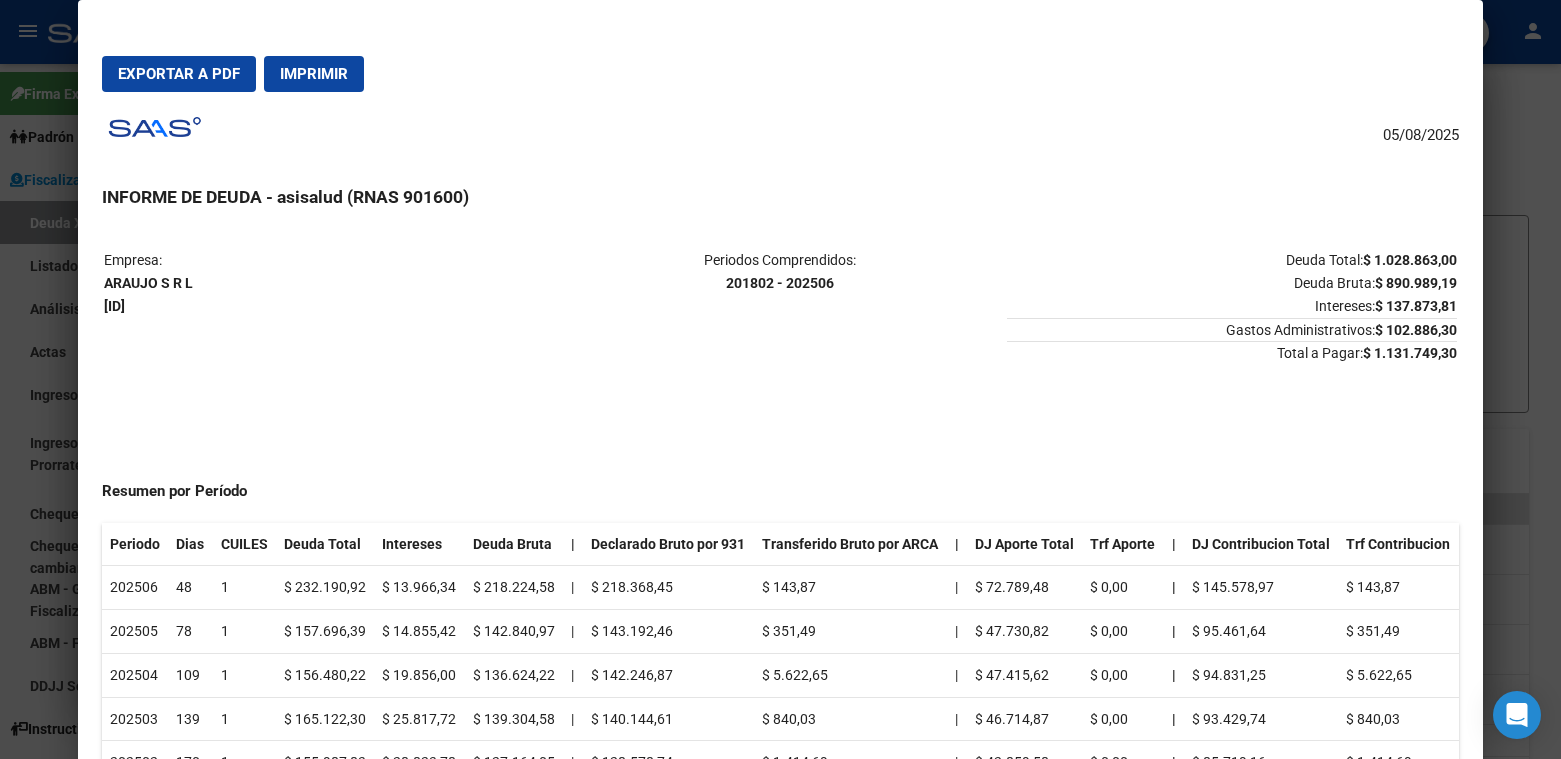 scroll, scrollTop: 0, scrollLeft: 0, axis: both 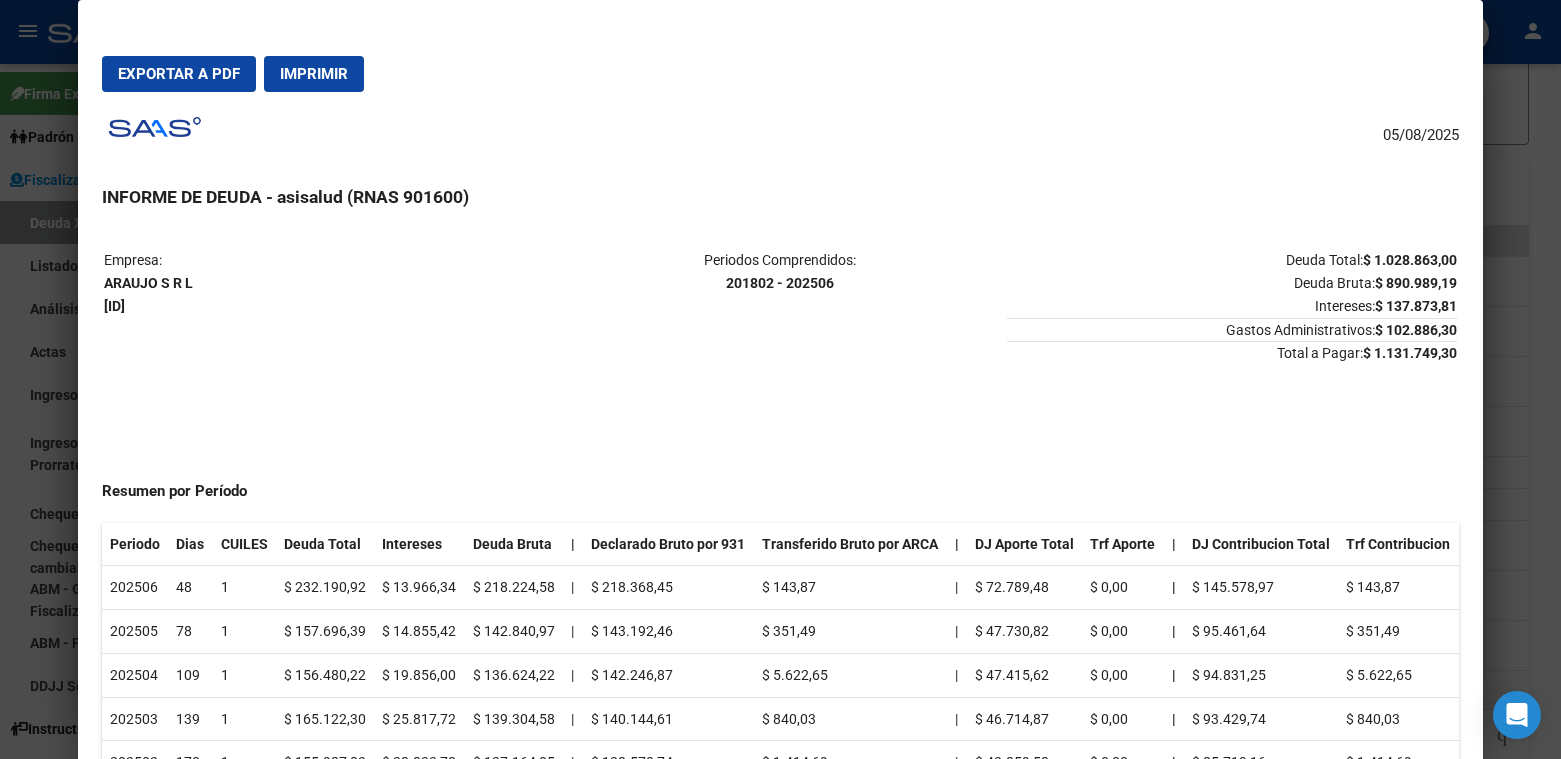 click at bounding box center (780, 379) 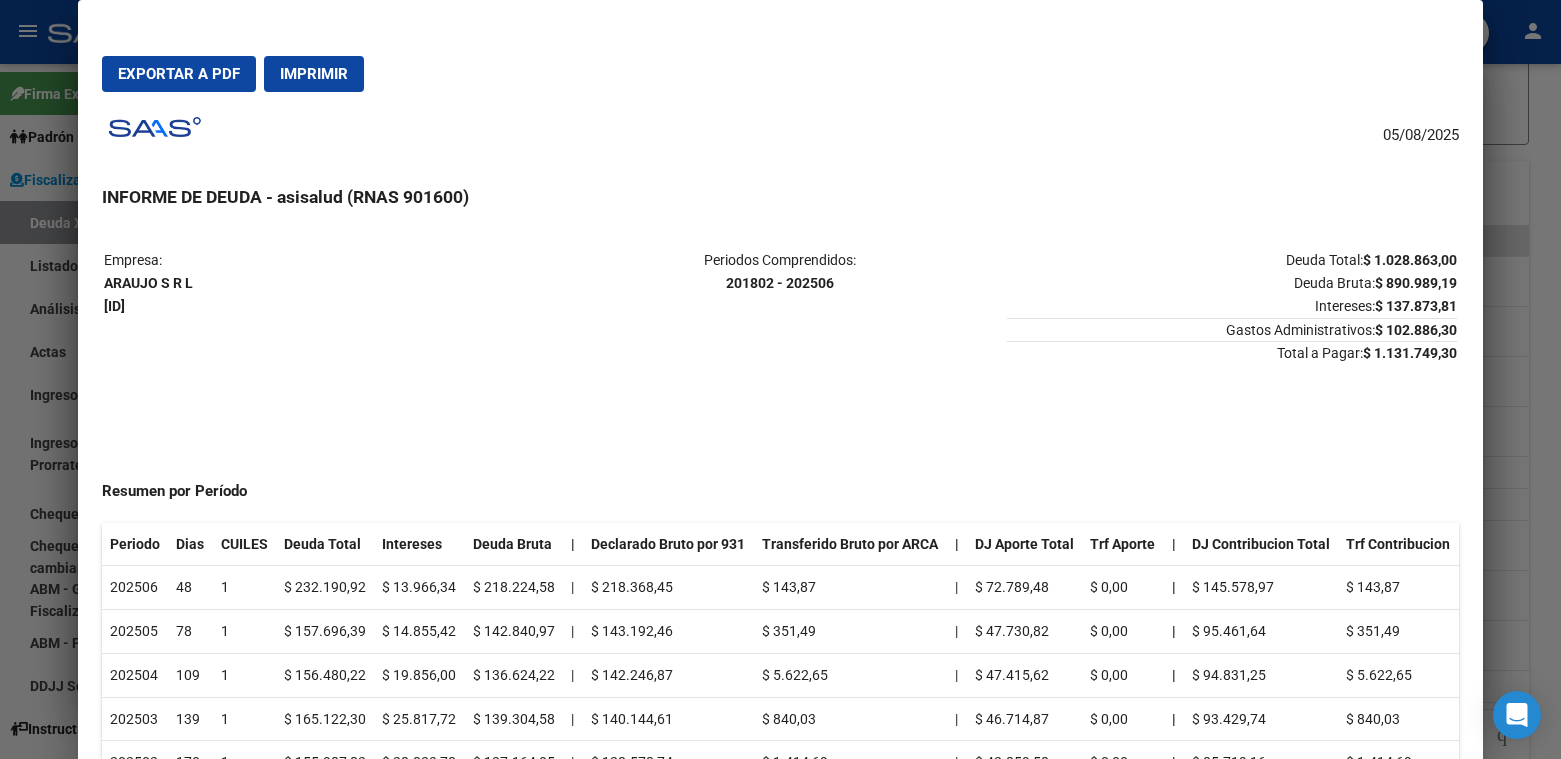 click at bounding box center (780, 379) 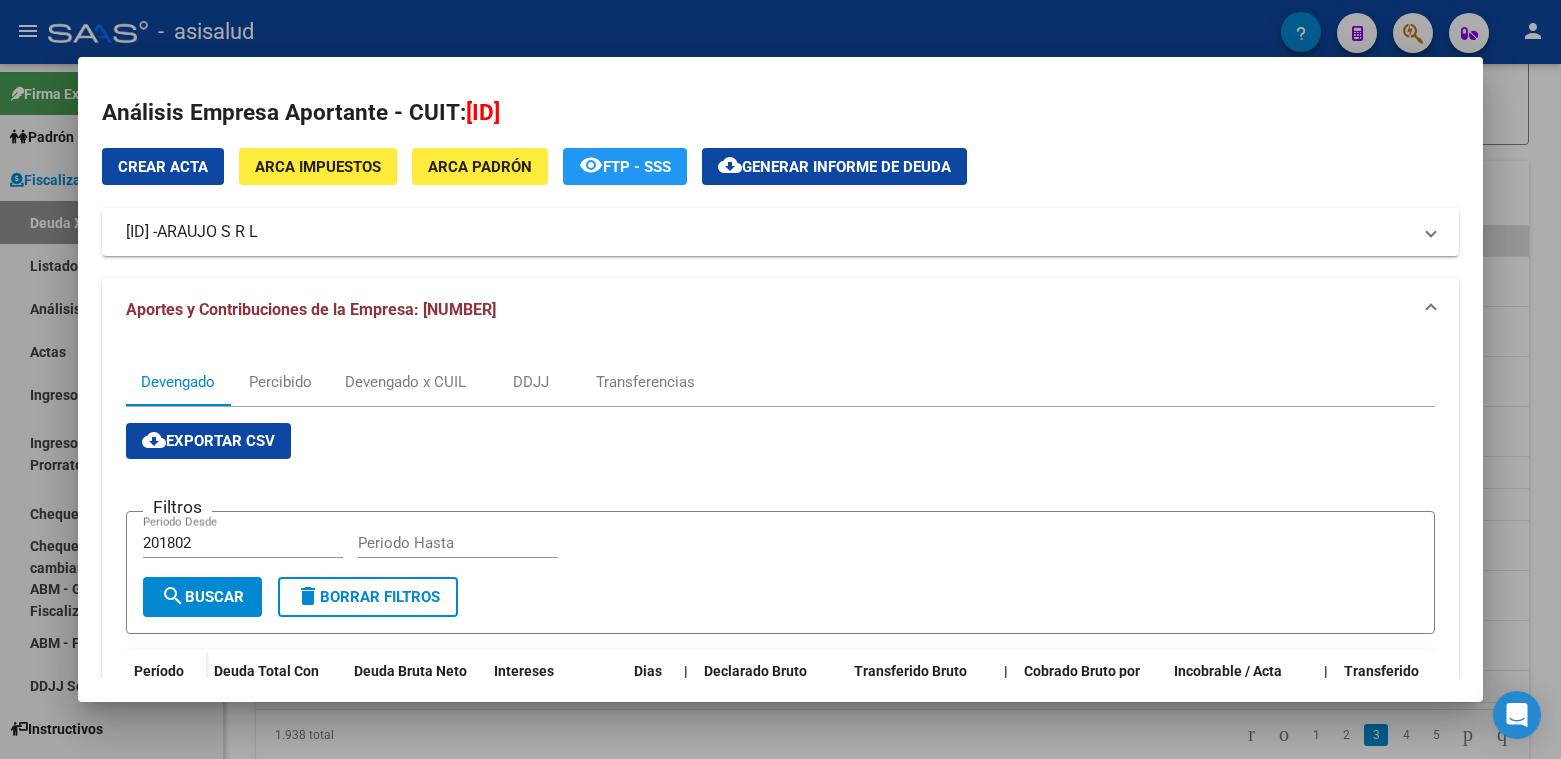 scroll, scrollTop: 0, scrollLeft: 0, axis: both 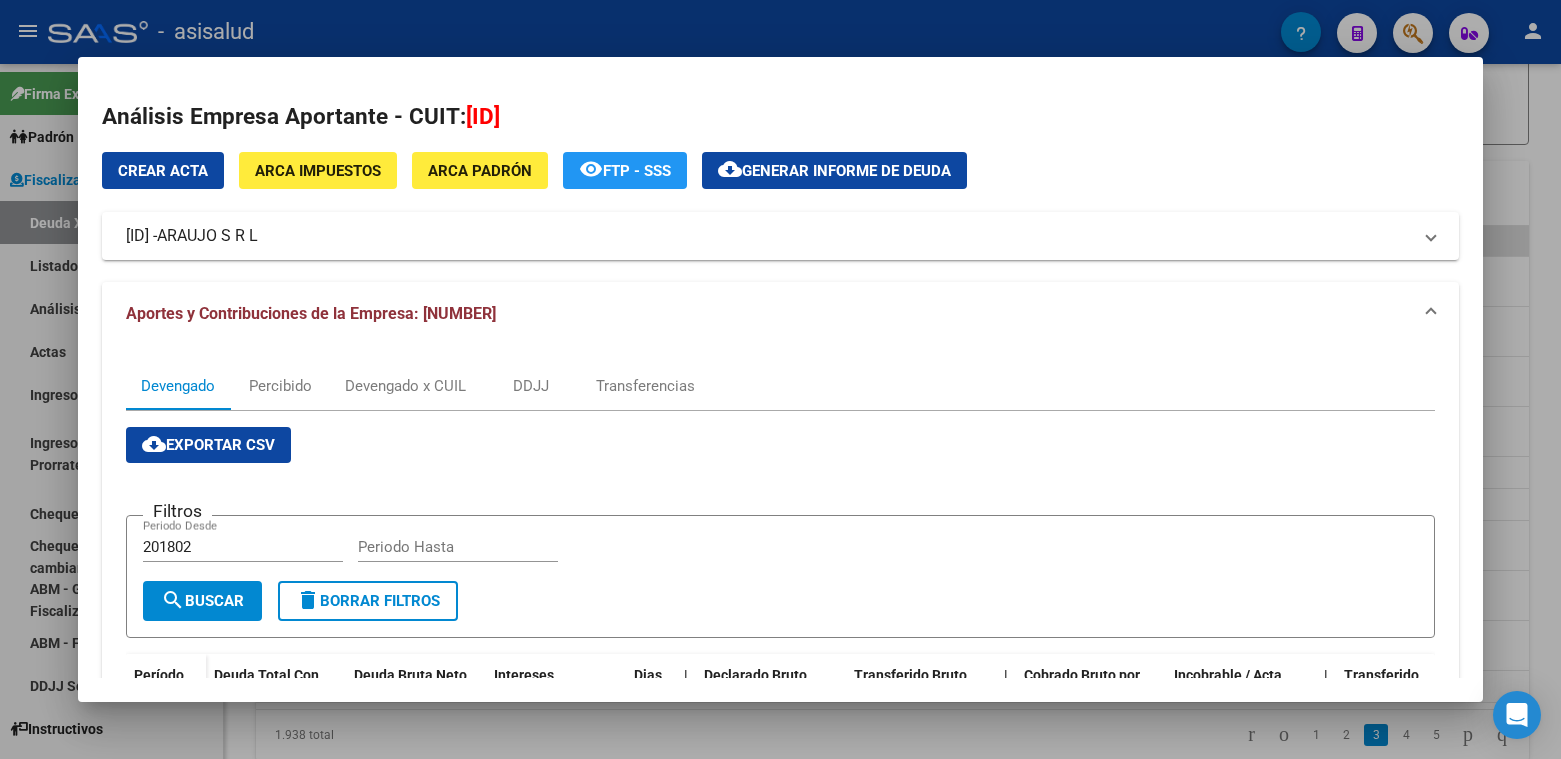 click at bounding box center [780, 379] 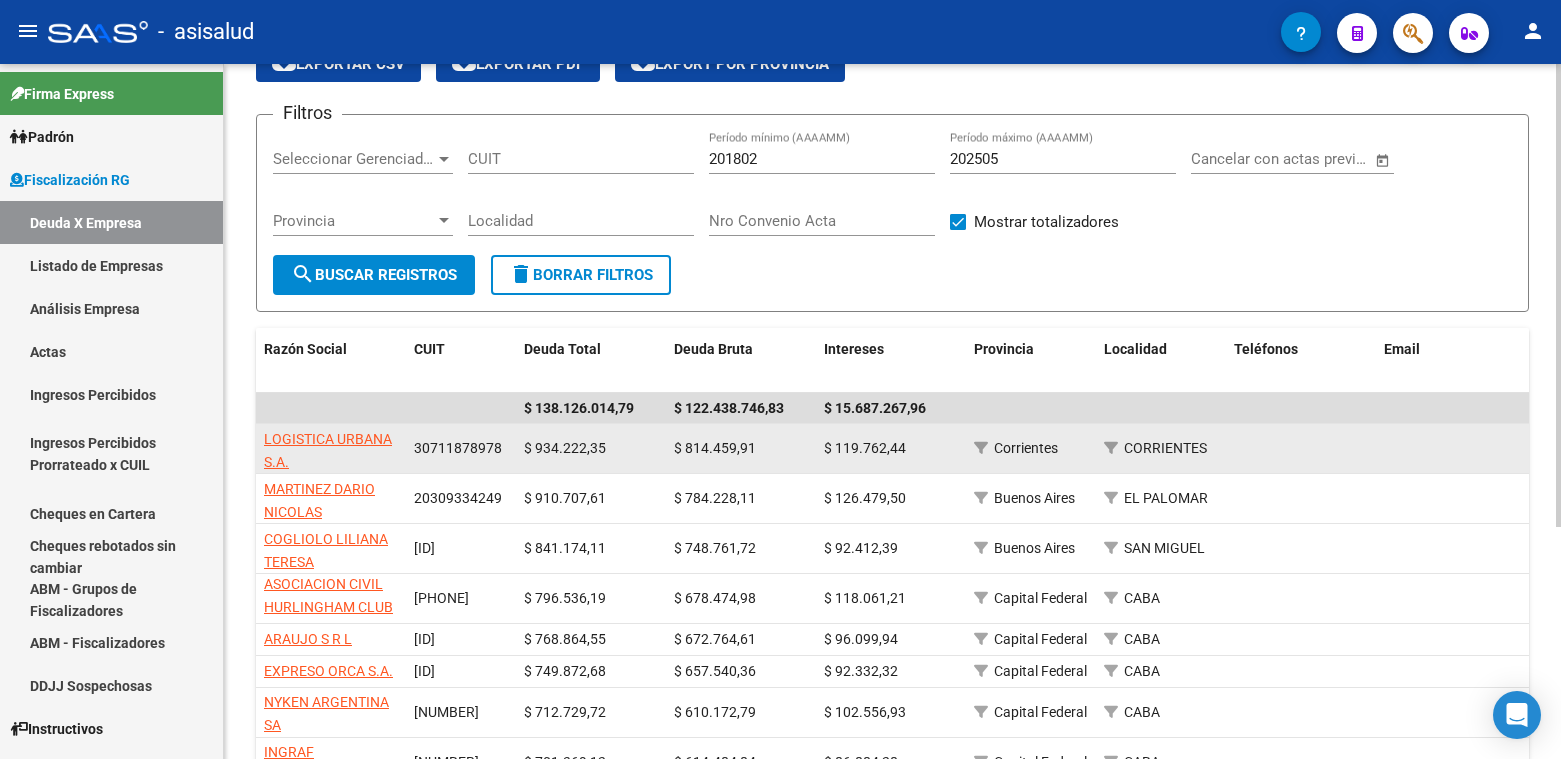 scroll, scrollTop: 0, scrollLeft: 0, axis: both 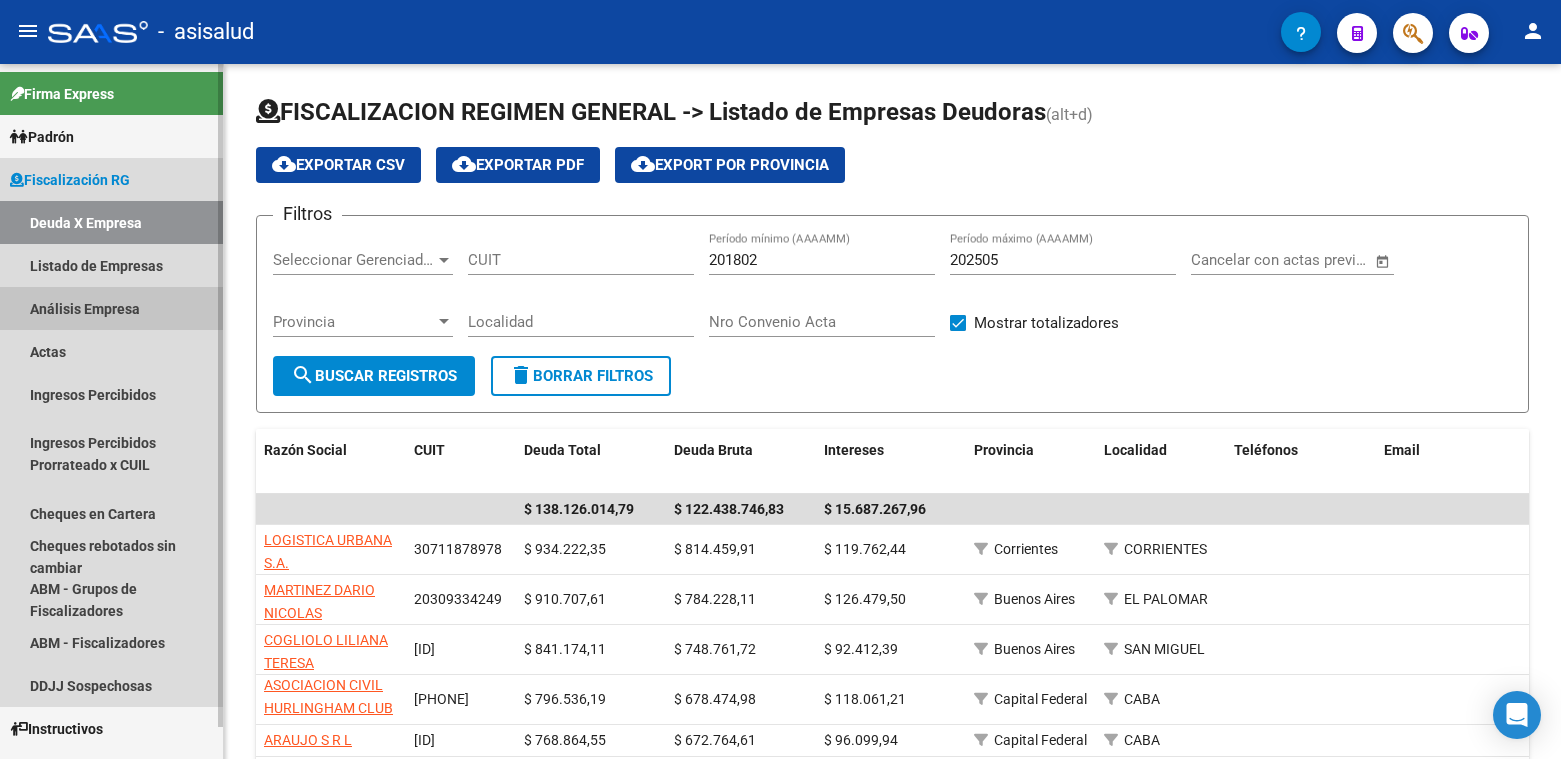 click on "Análisis Empresa" at bounding box center [111, 308] 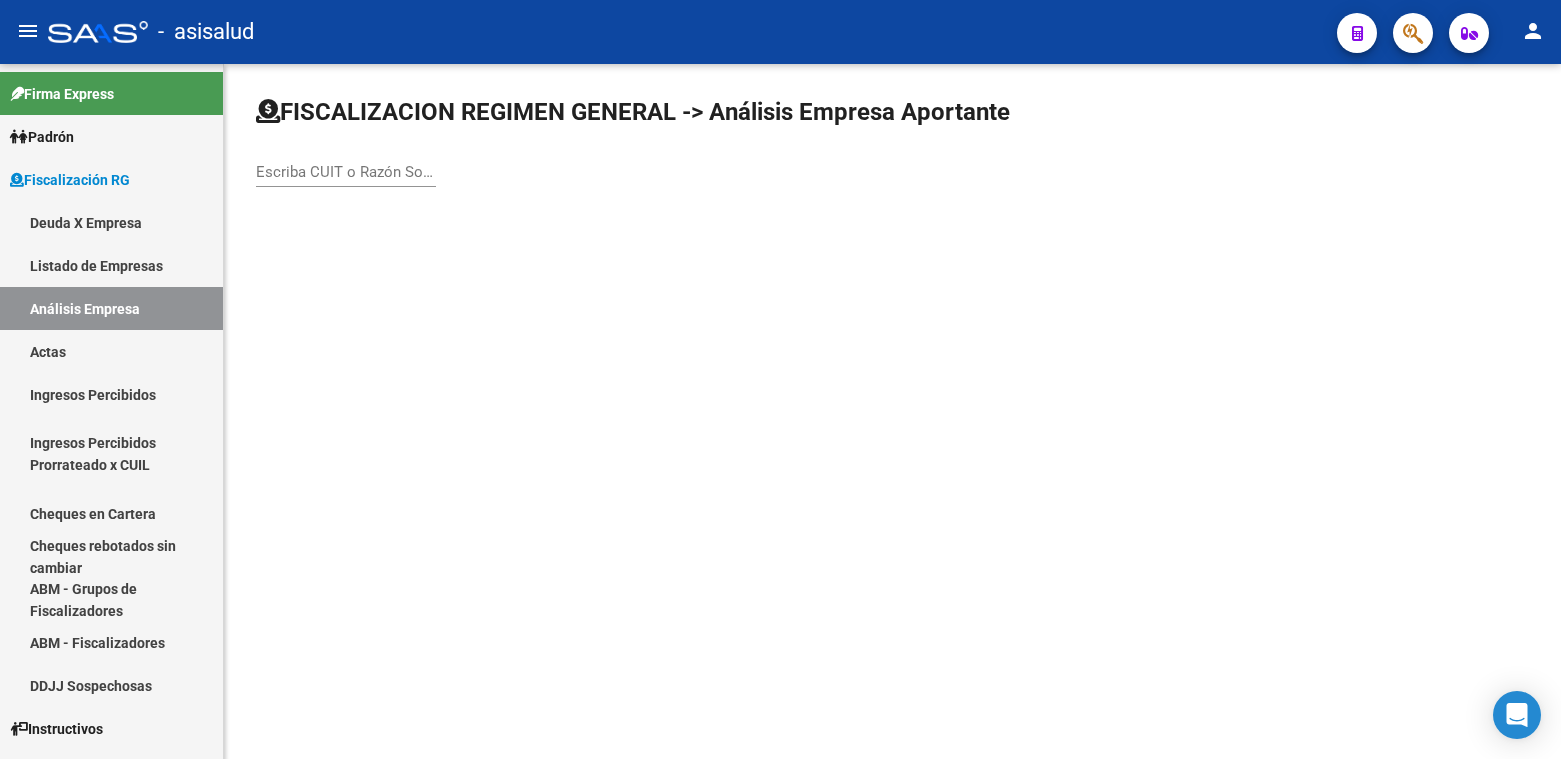 click on "Escriba CUIT o Razón Social para buscar" at bounding box center [346, 172] 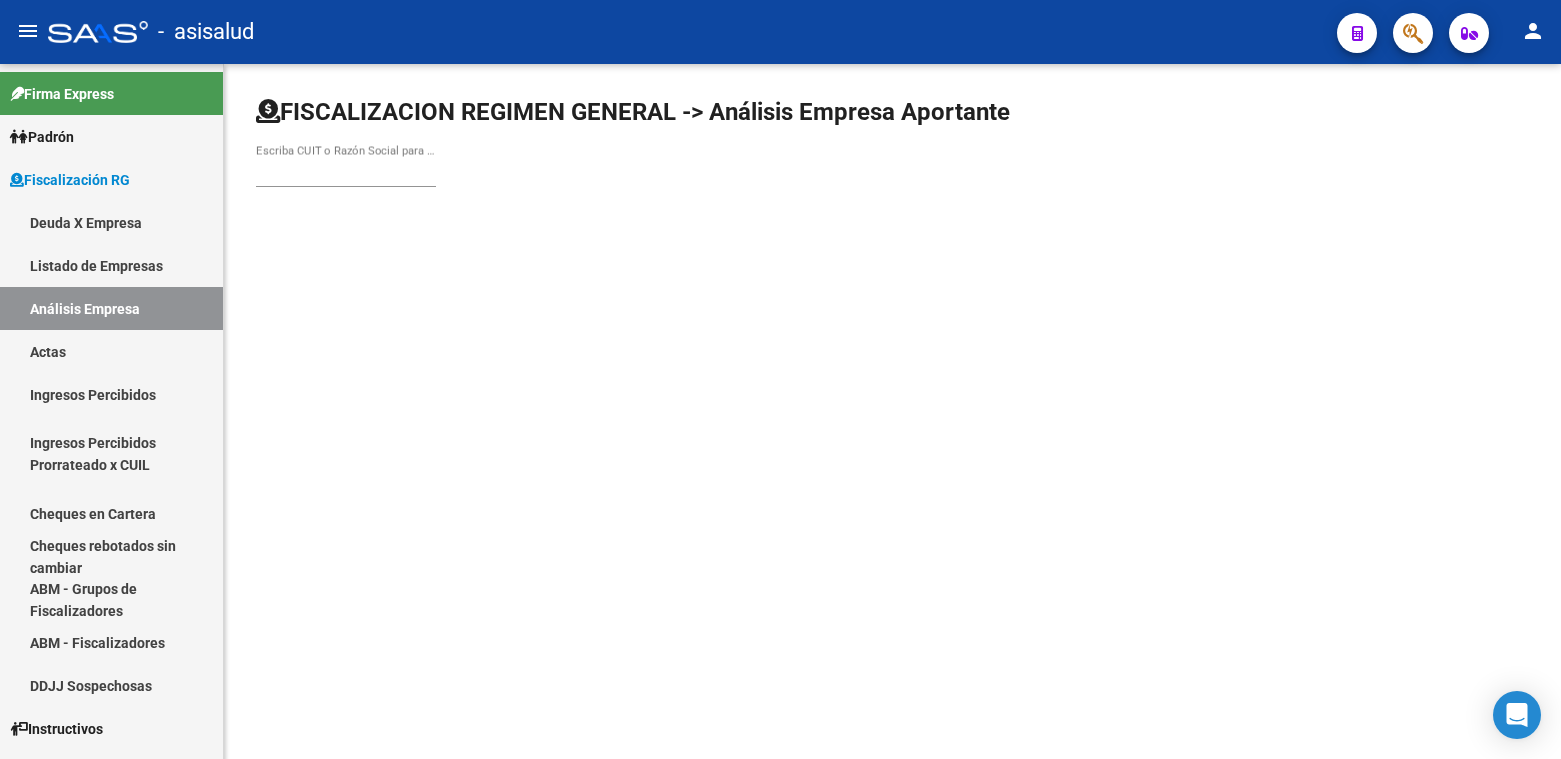 click on "Escriba CUIT o Razón Social para buscar" 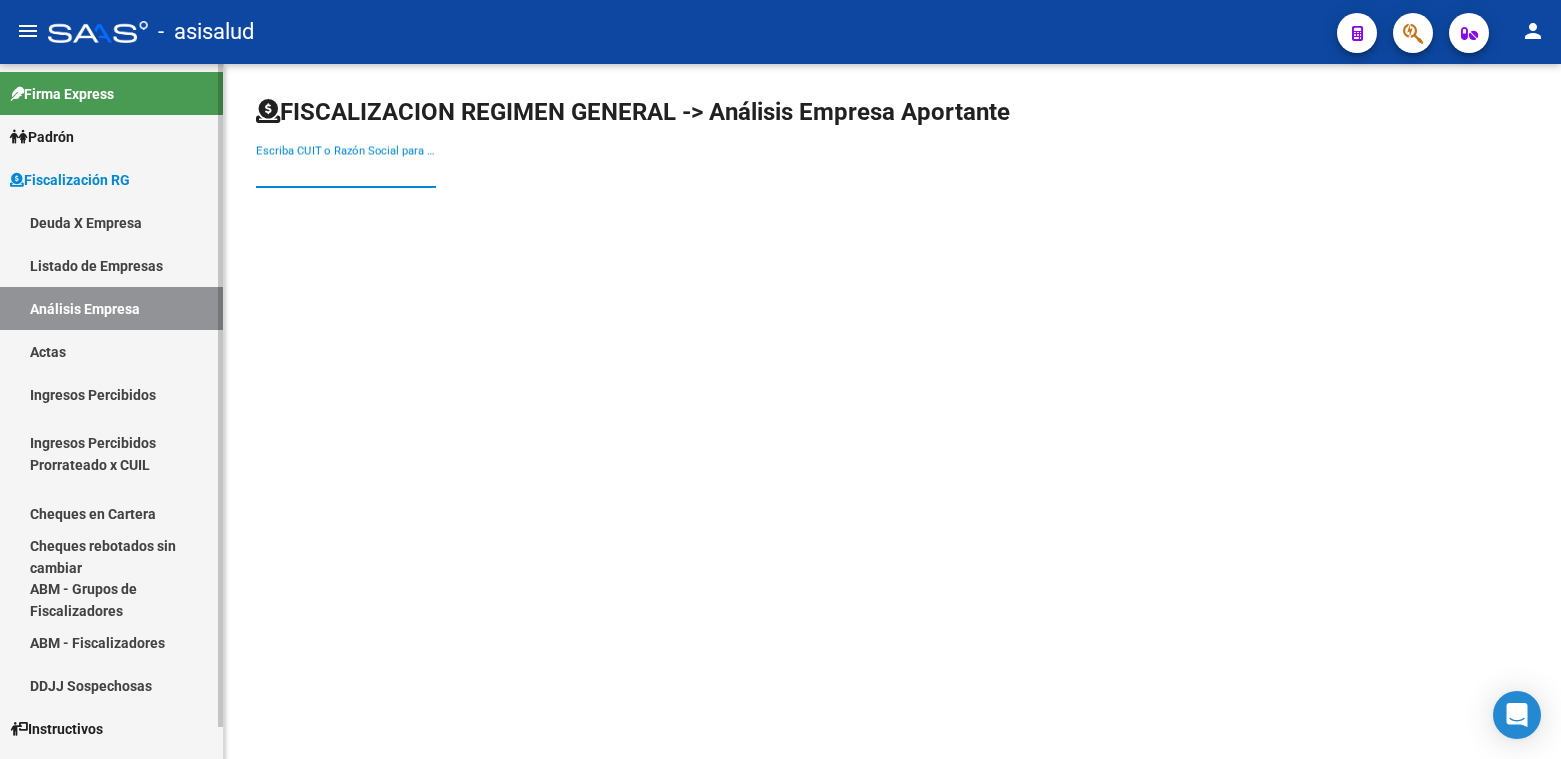 click on "Análisis Empresa" at bounding box center [111, 308] 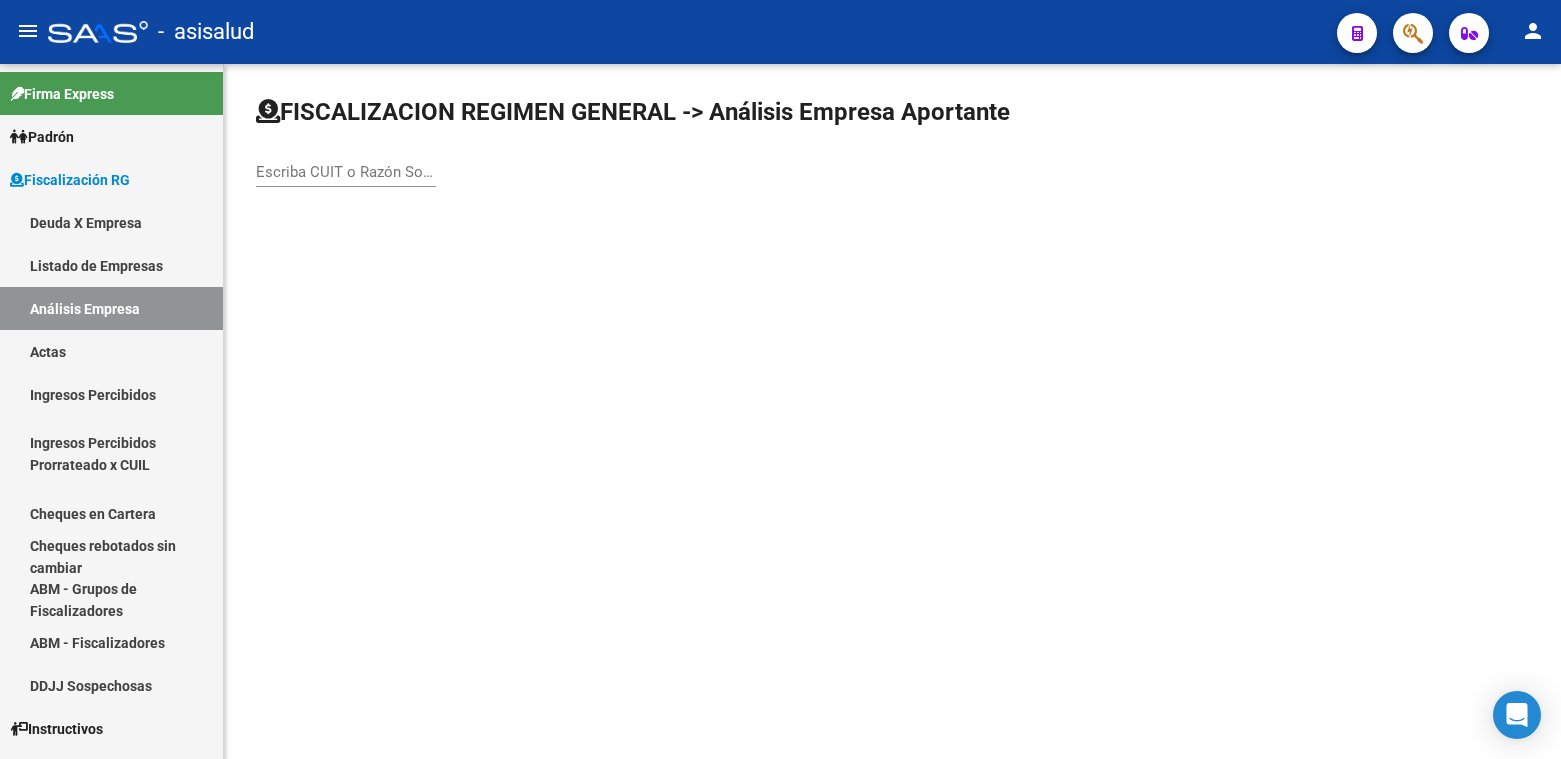 click on "Escriba CUIT o Razón Social para buscar" at bounding box center (346, 172) 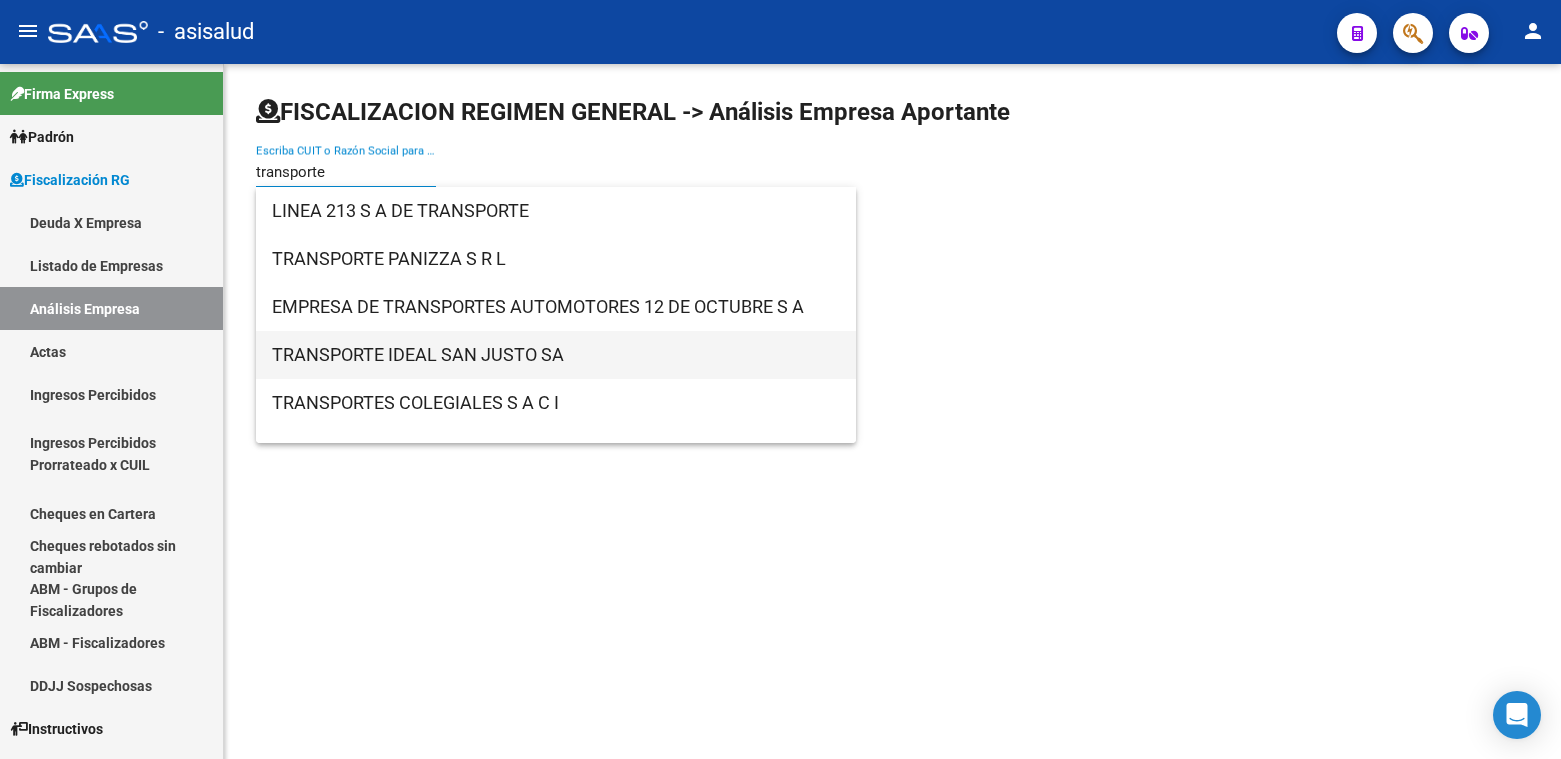 type on "transporte" 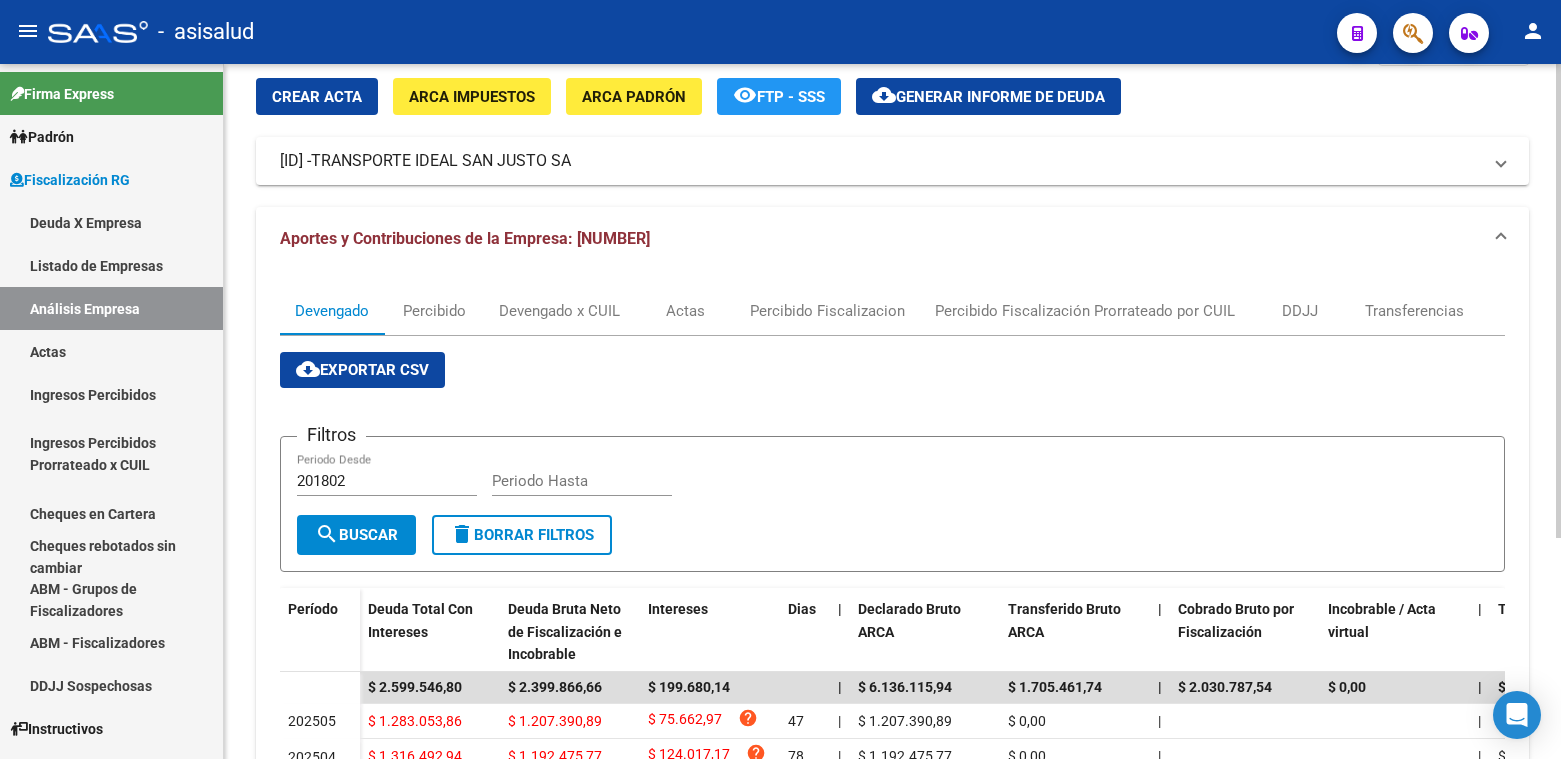 scroll, scrollTop: 0, scrollLeft: 0, axis: both 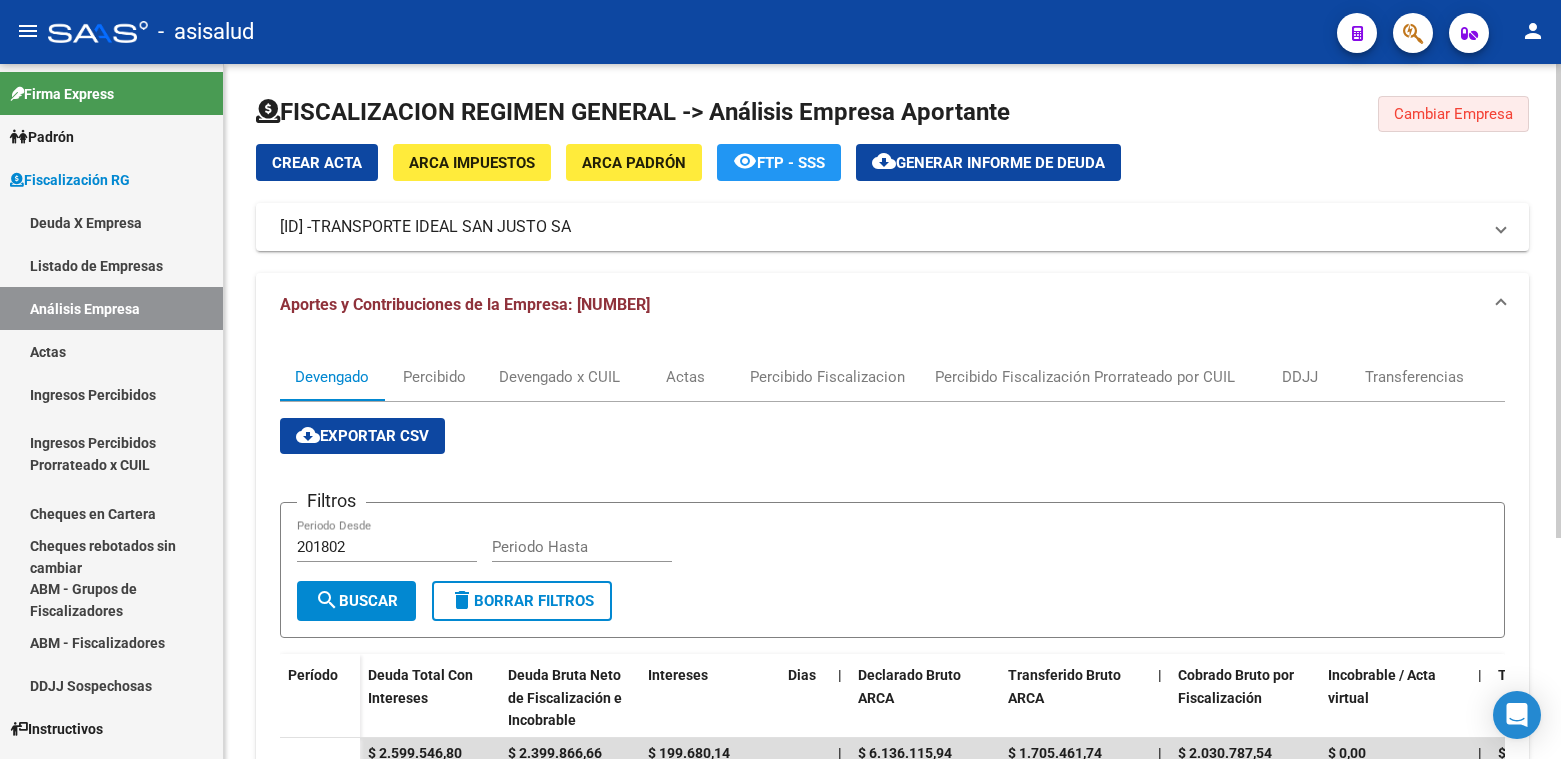 click on "Cambiar Empresa" 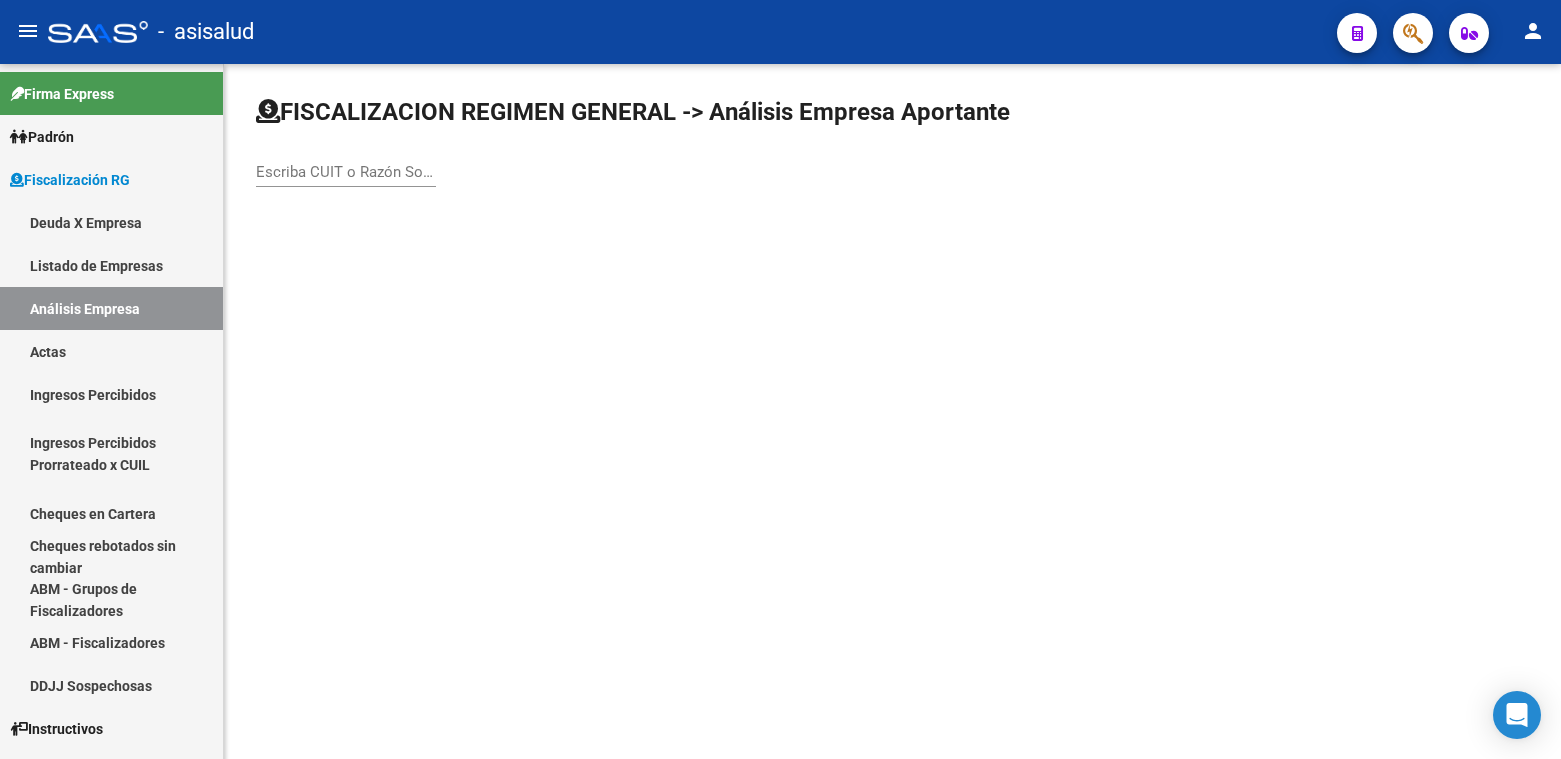 click on "Escriba CUIT o Razón Social para buscar" at bounding box center (346, 172) 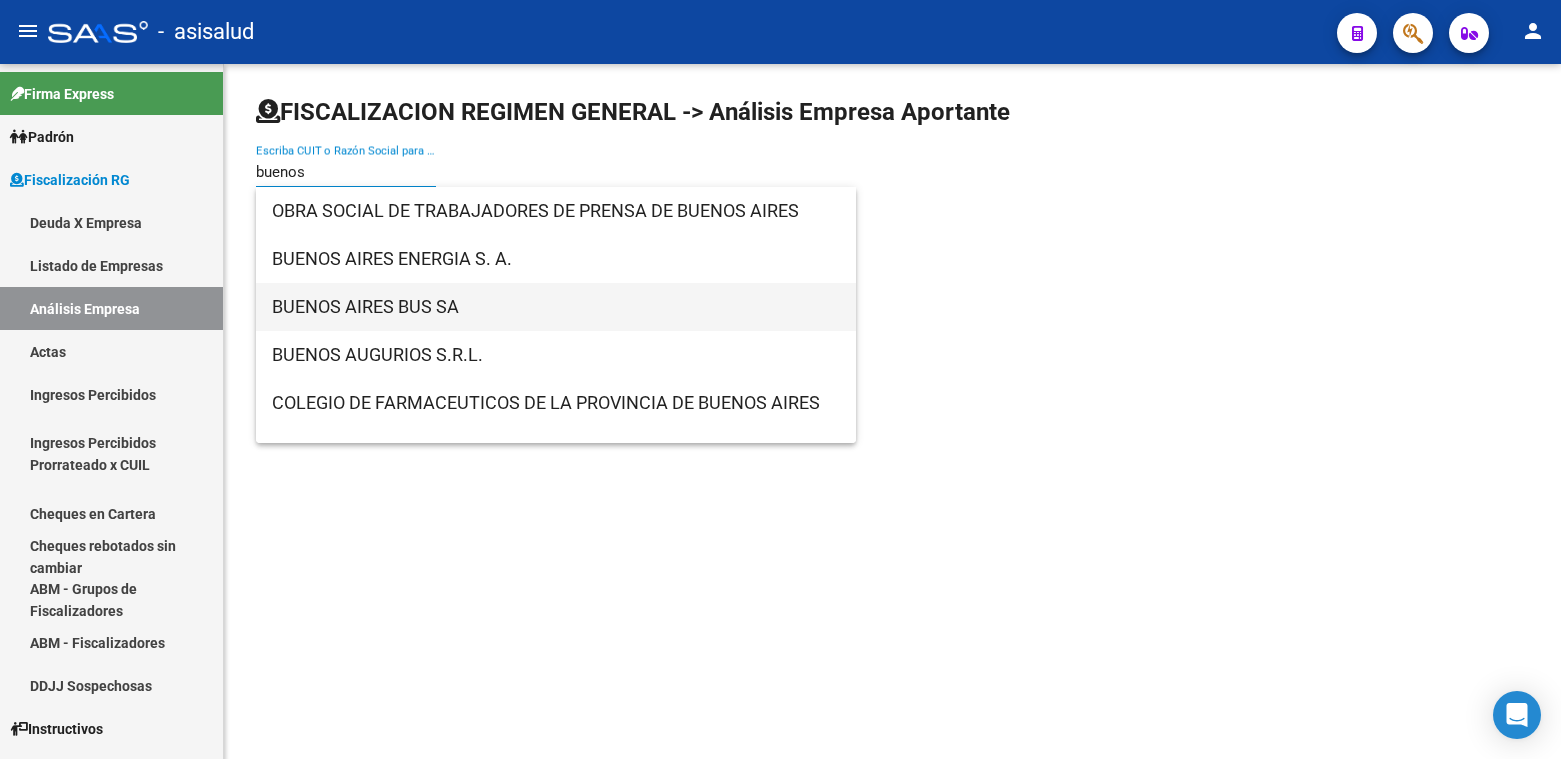type on "buenos" 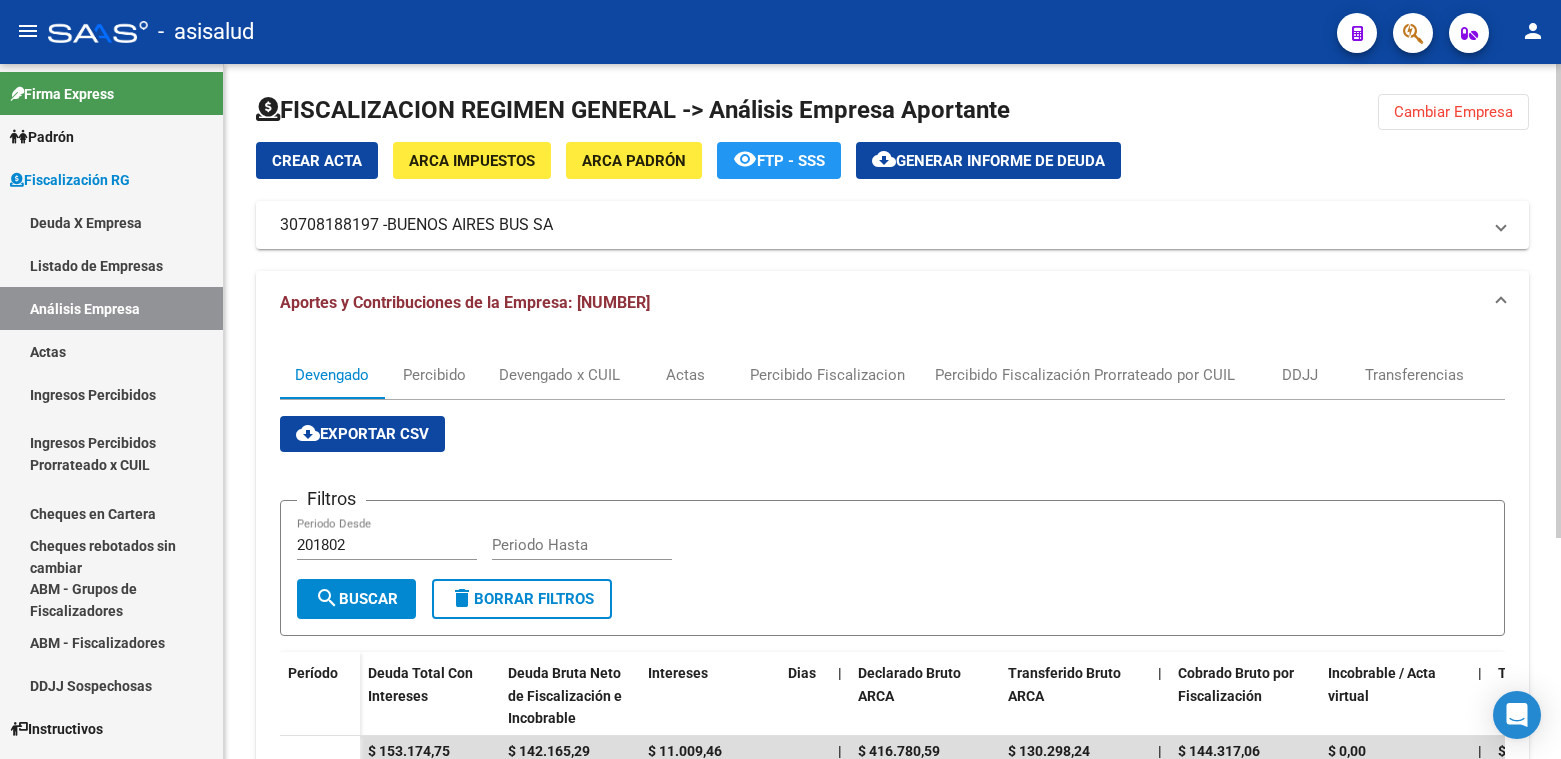 scroll, scrollTop: 0, scrollLeft: 0, axis: both 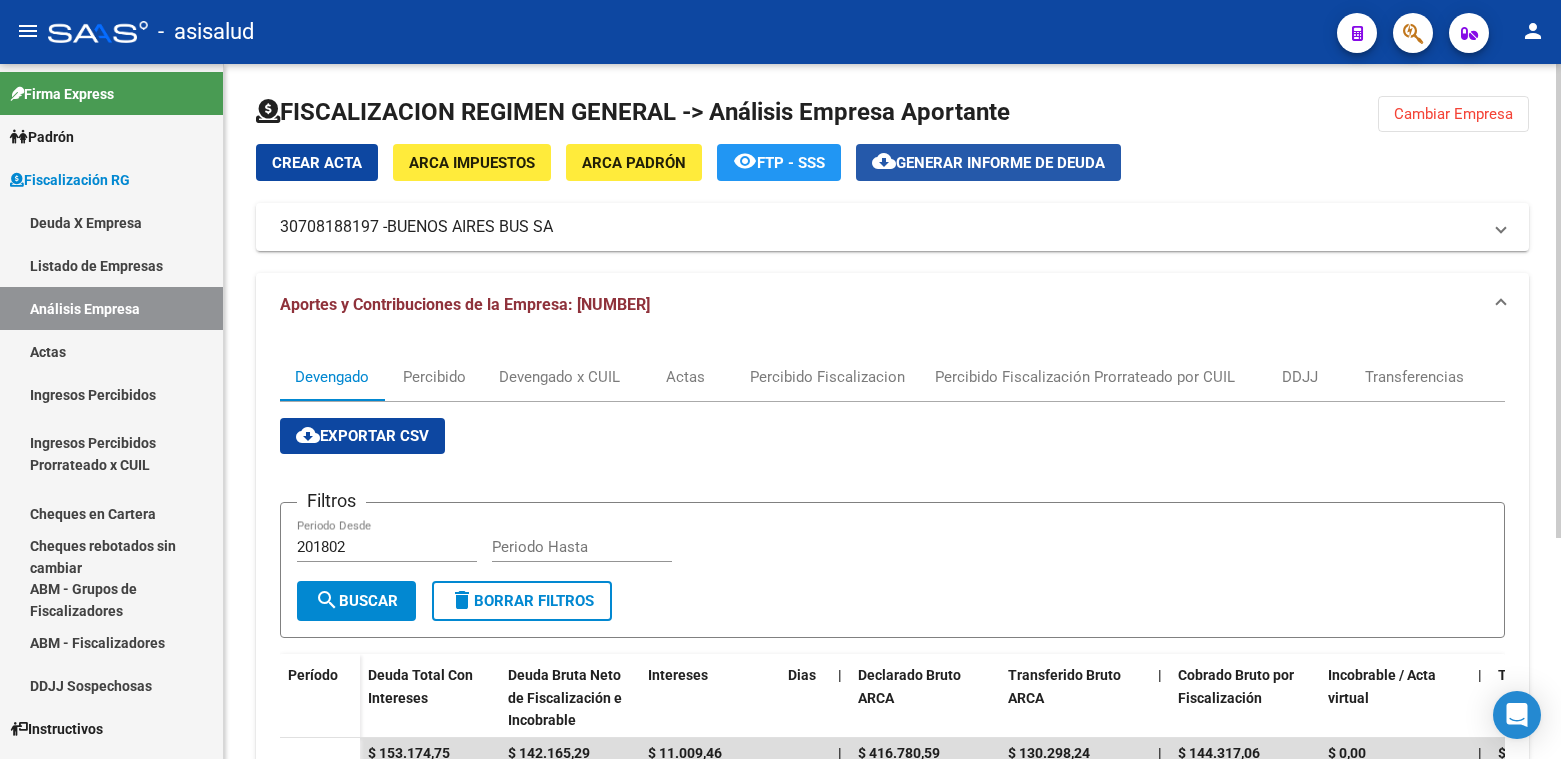 click on "Generar informe de deuda" 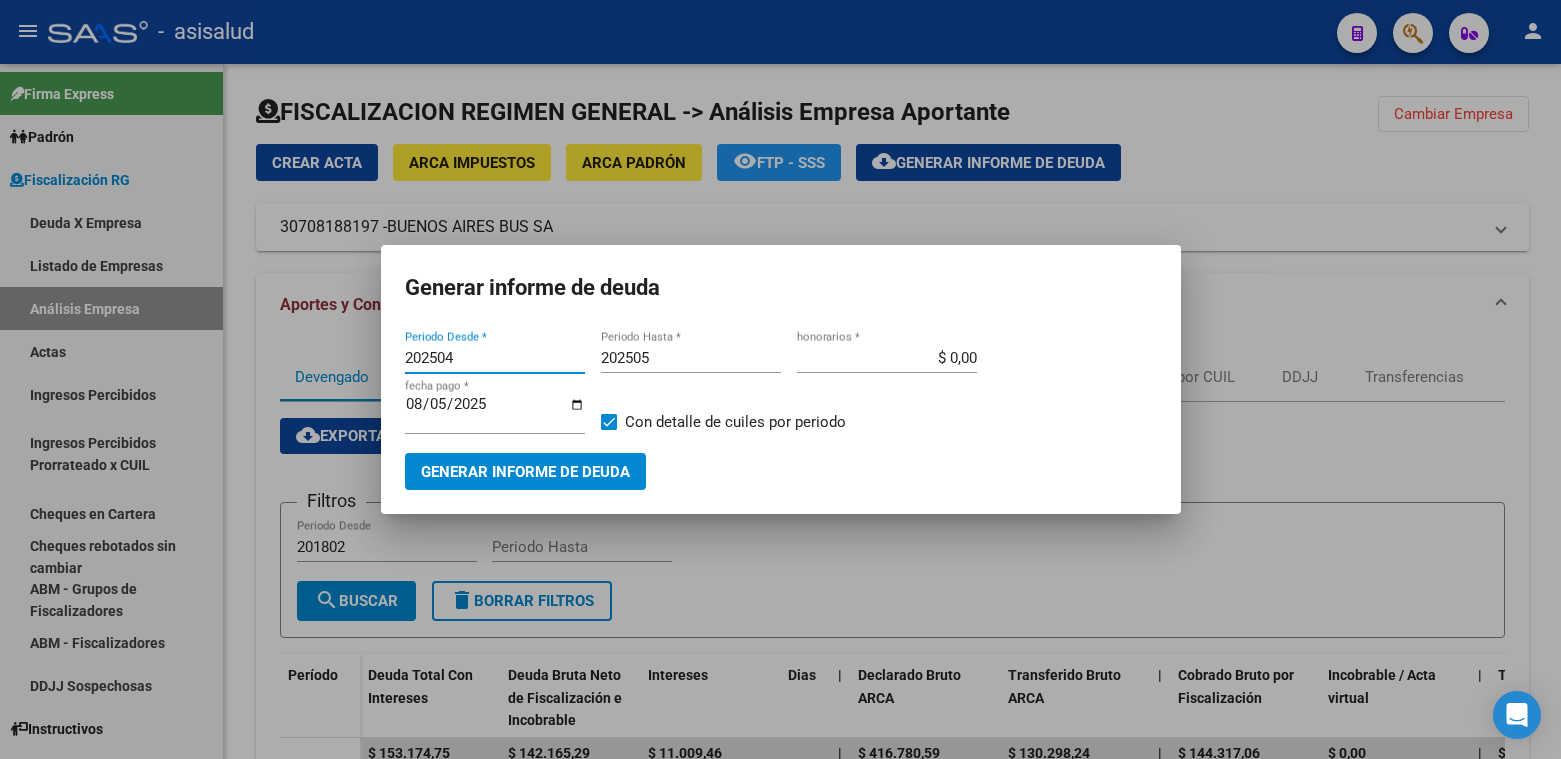click on "202504" at bounding box center (495, 358) 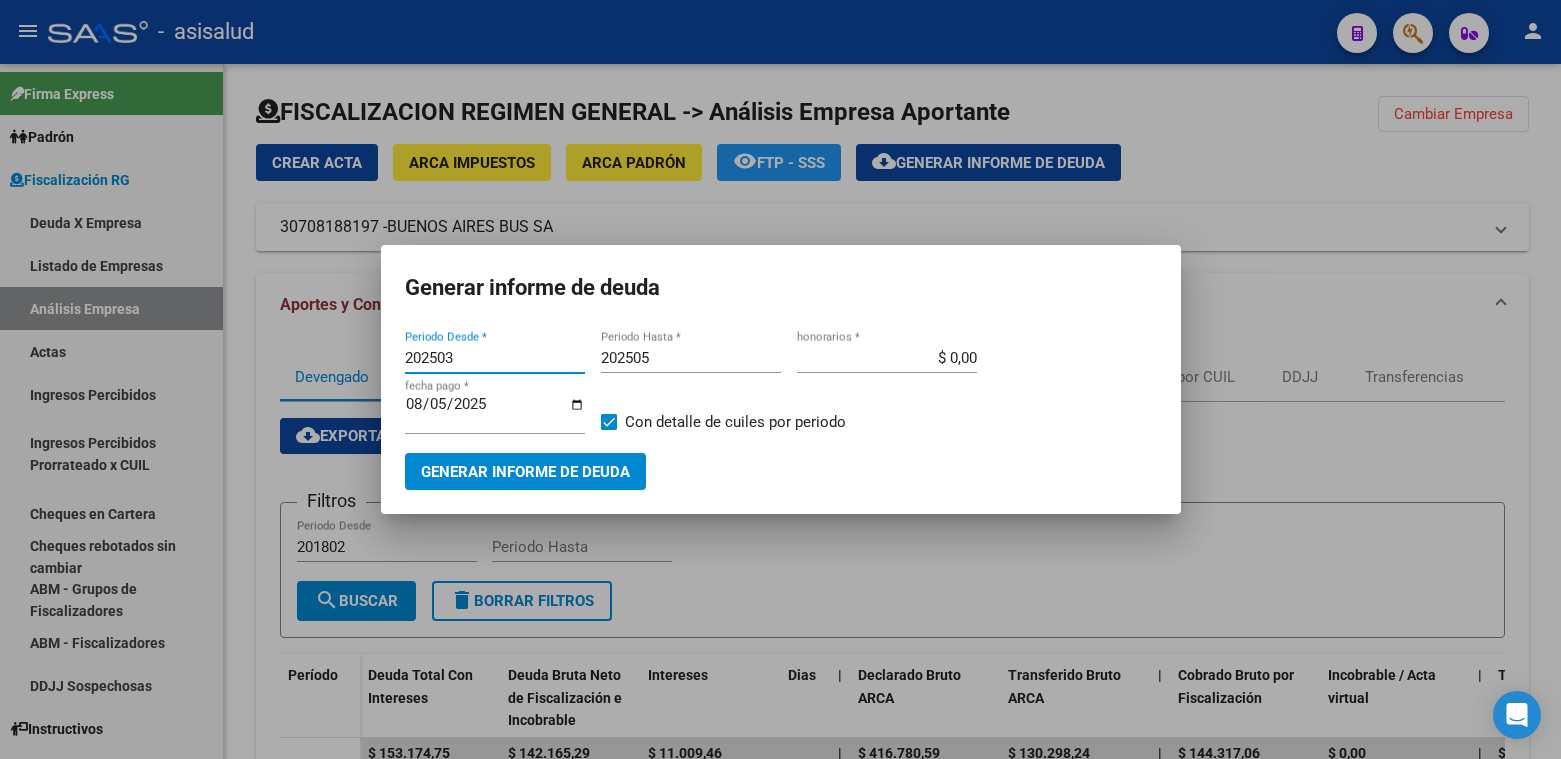 type on "202503" 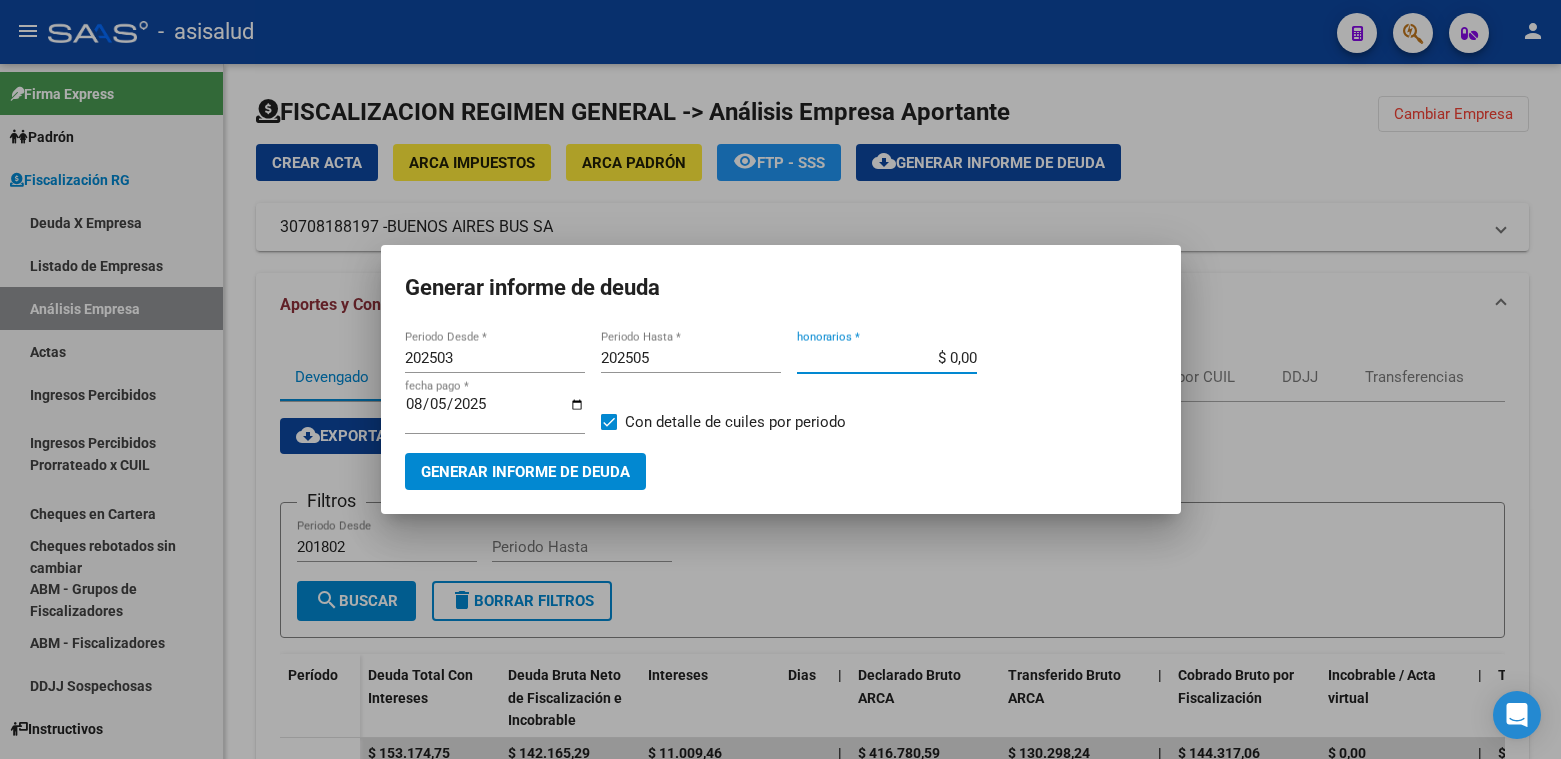 click on "$ 0,00" at bounding box center (887, 358) 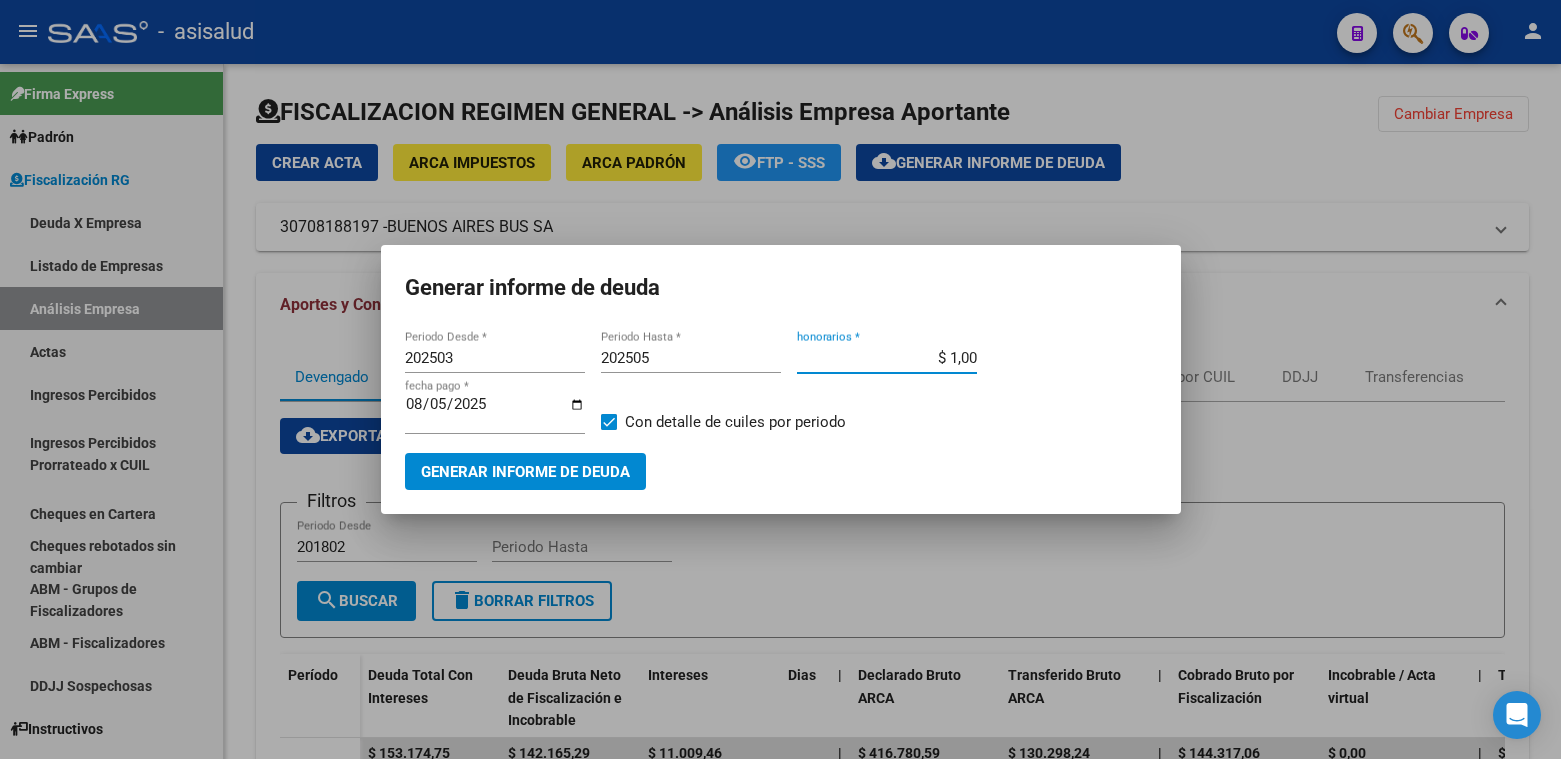 type on "$ 10,00" 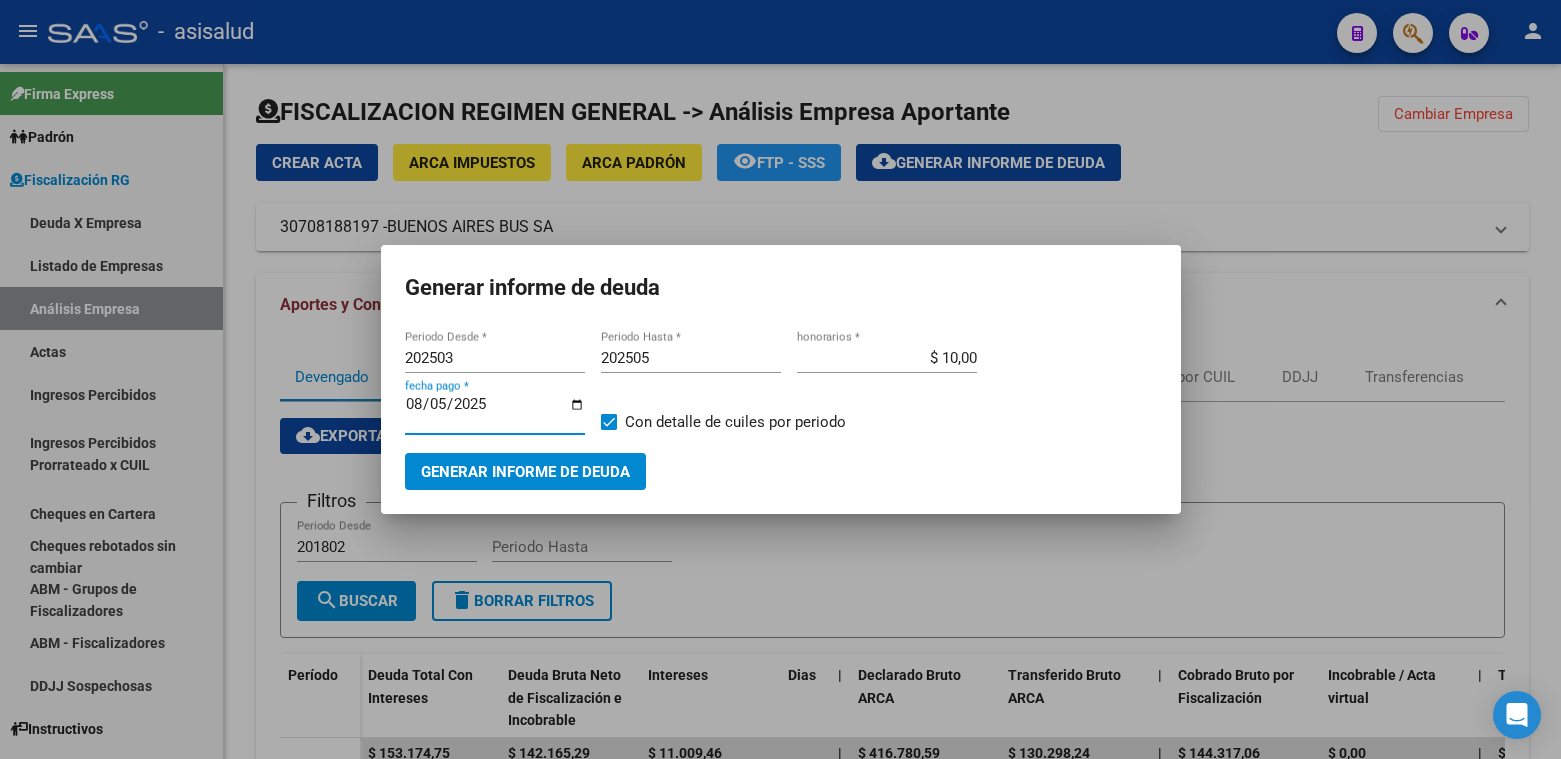drag, startPoint x: 443, startPoint y: 399, endPoint x: 434, endPoint y: 405, distance: 10.816654 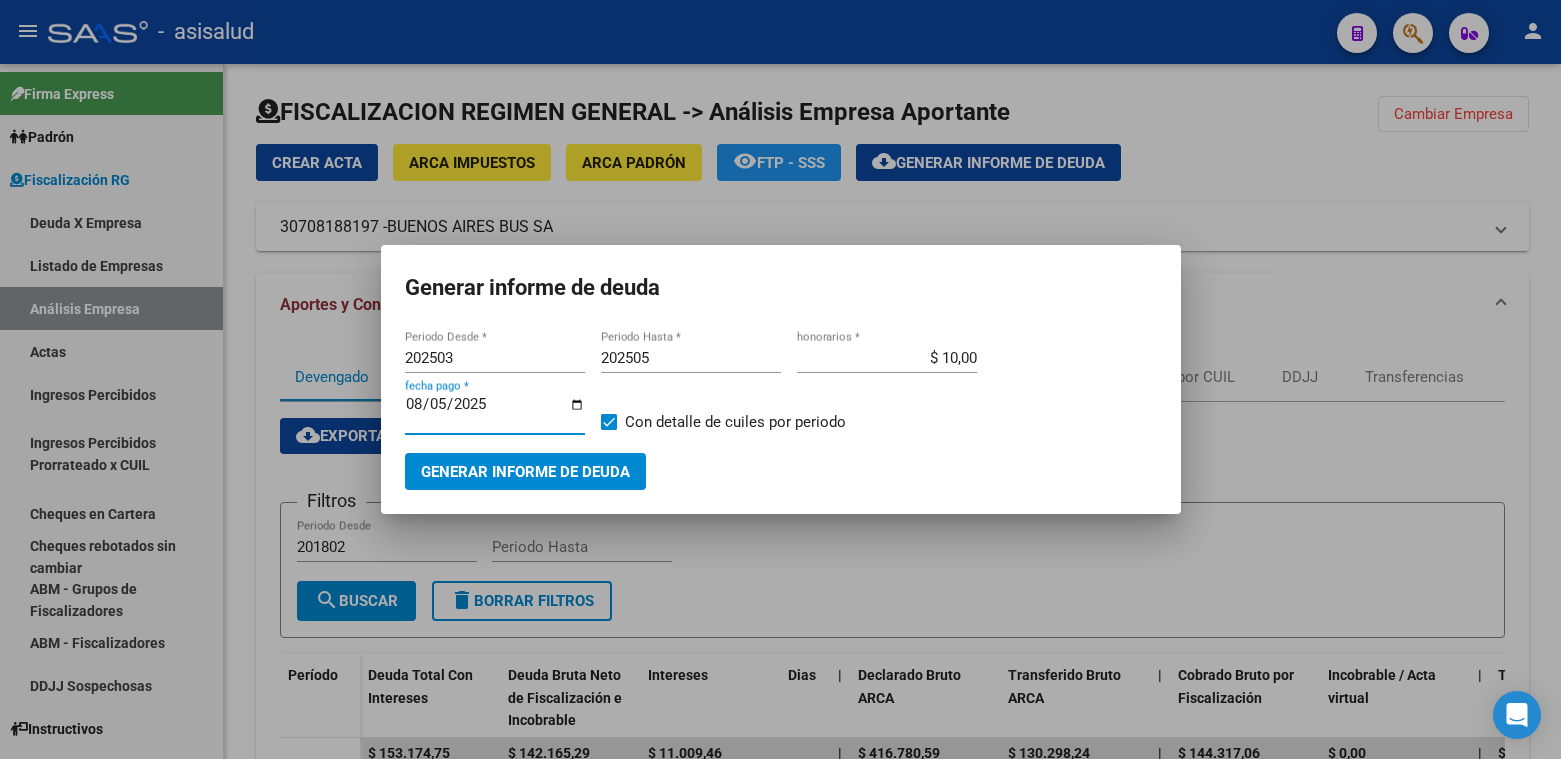 type on "2025-09-05" 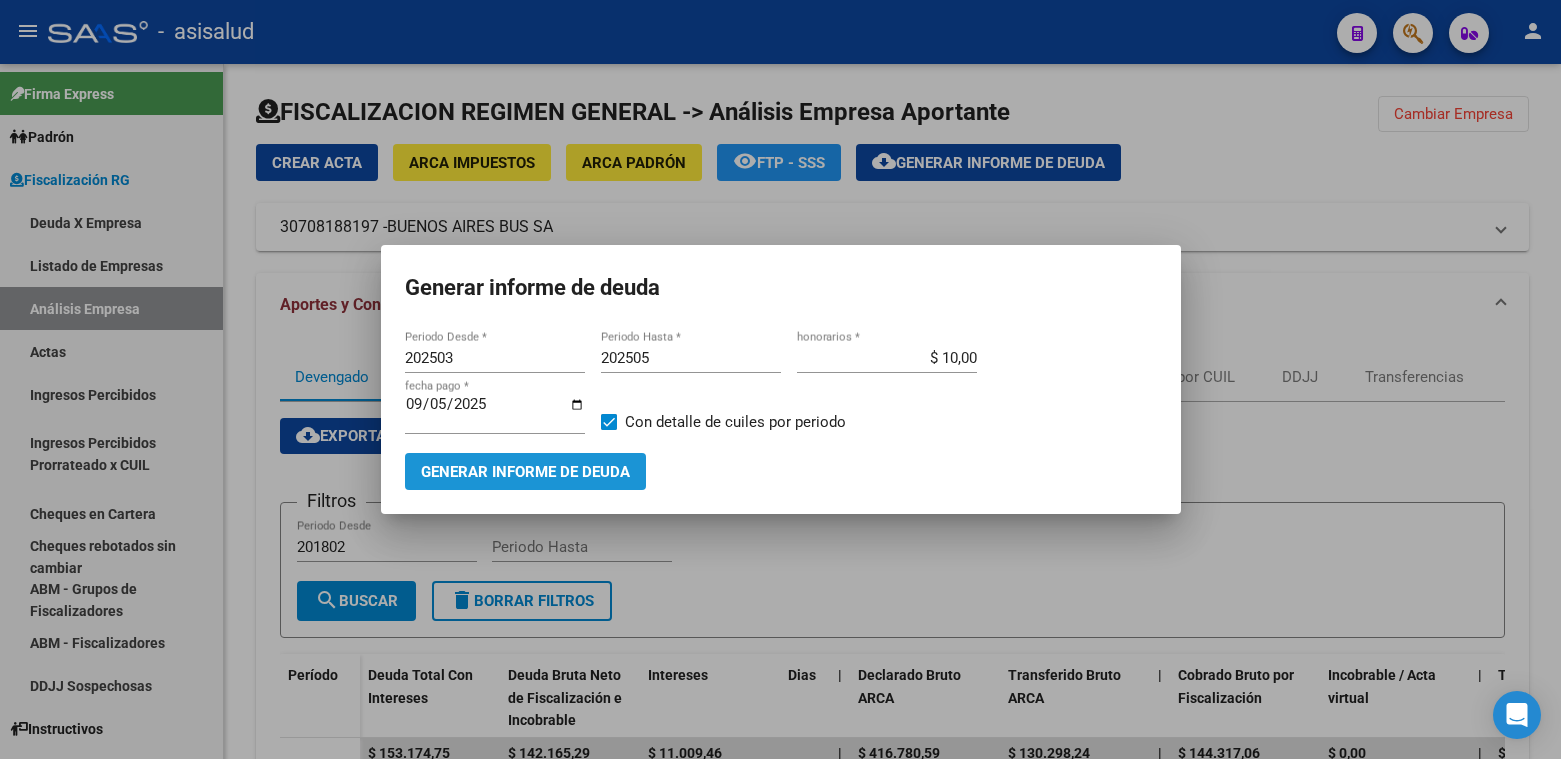 click on "Generar informe de deuda" at bounding box center (525, 472) 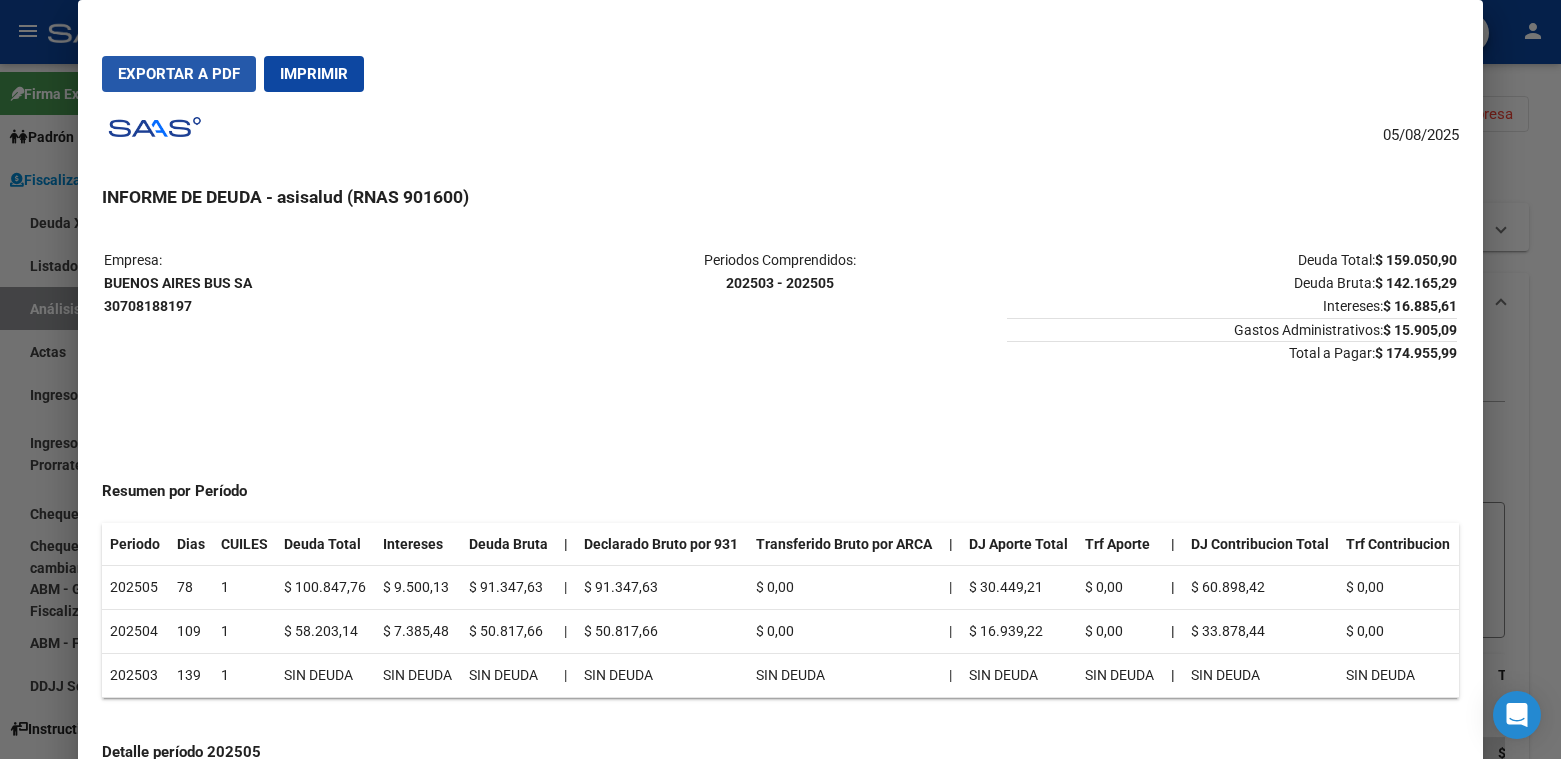 click on "Exportar a PDF" at bounding box center (179, 74) 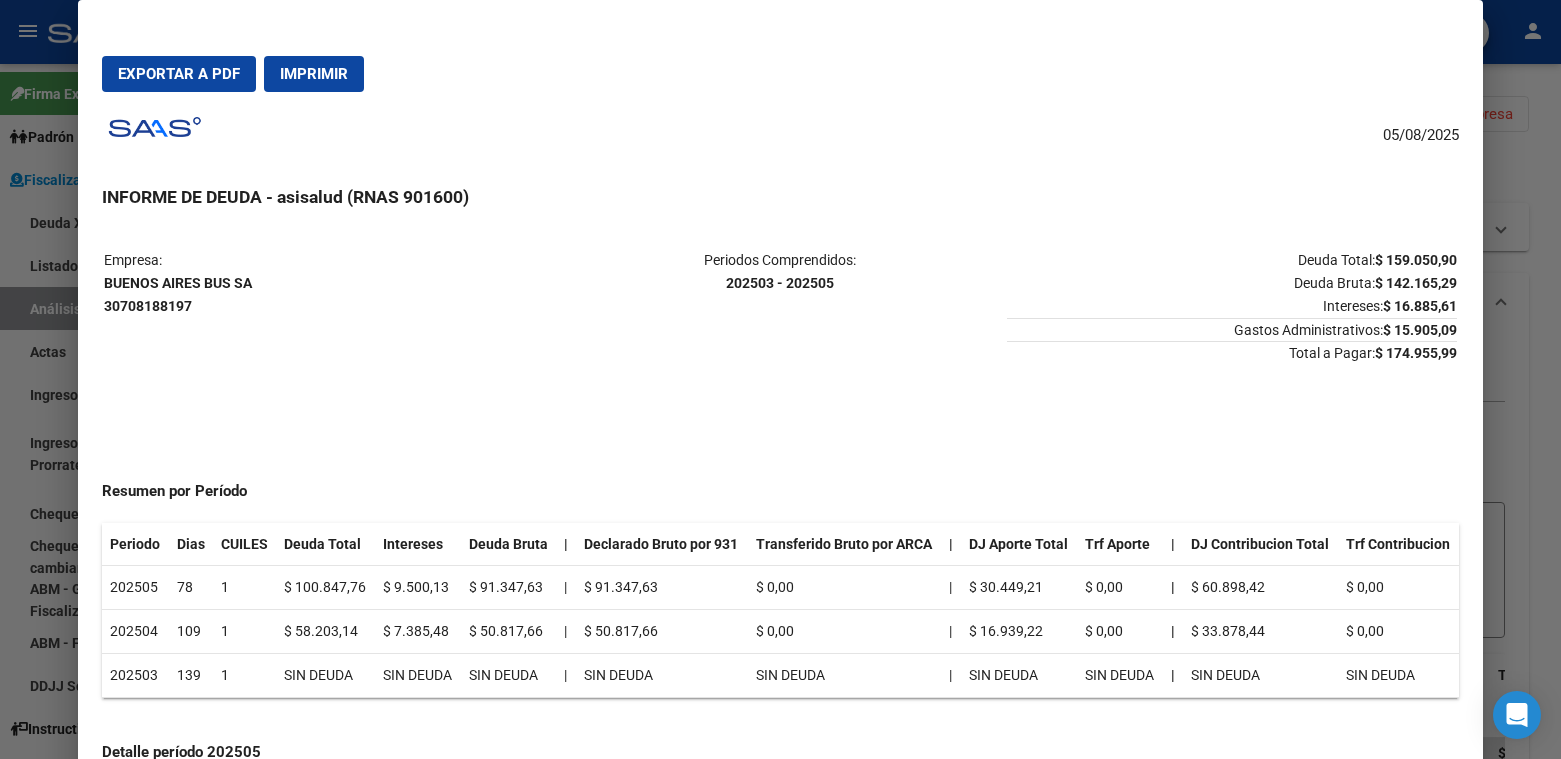 click at bounding box center [780, 379] 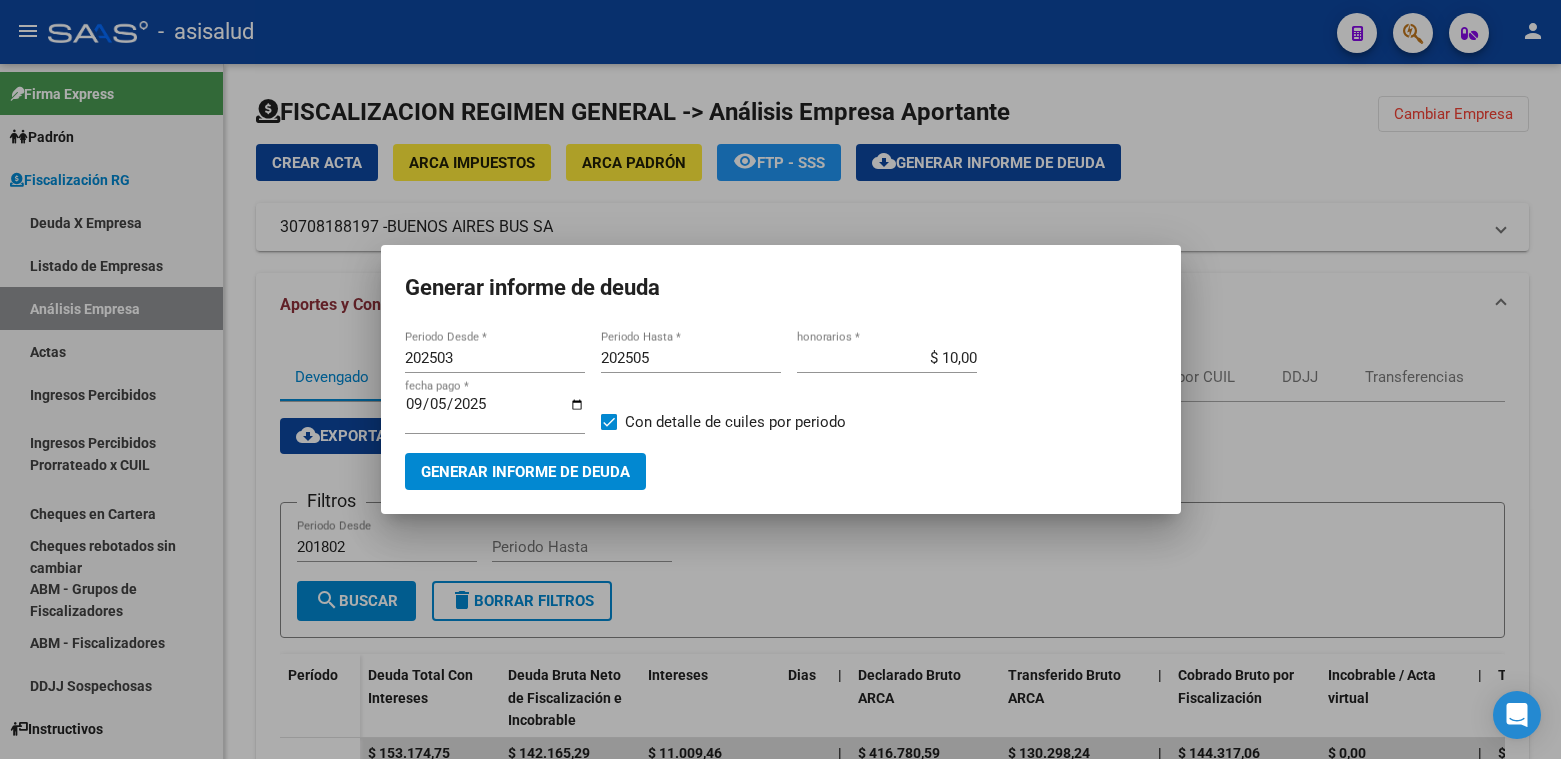 click at bounding box center (780, 379) 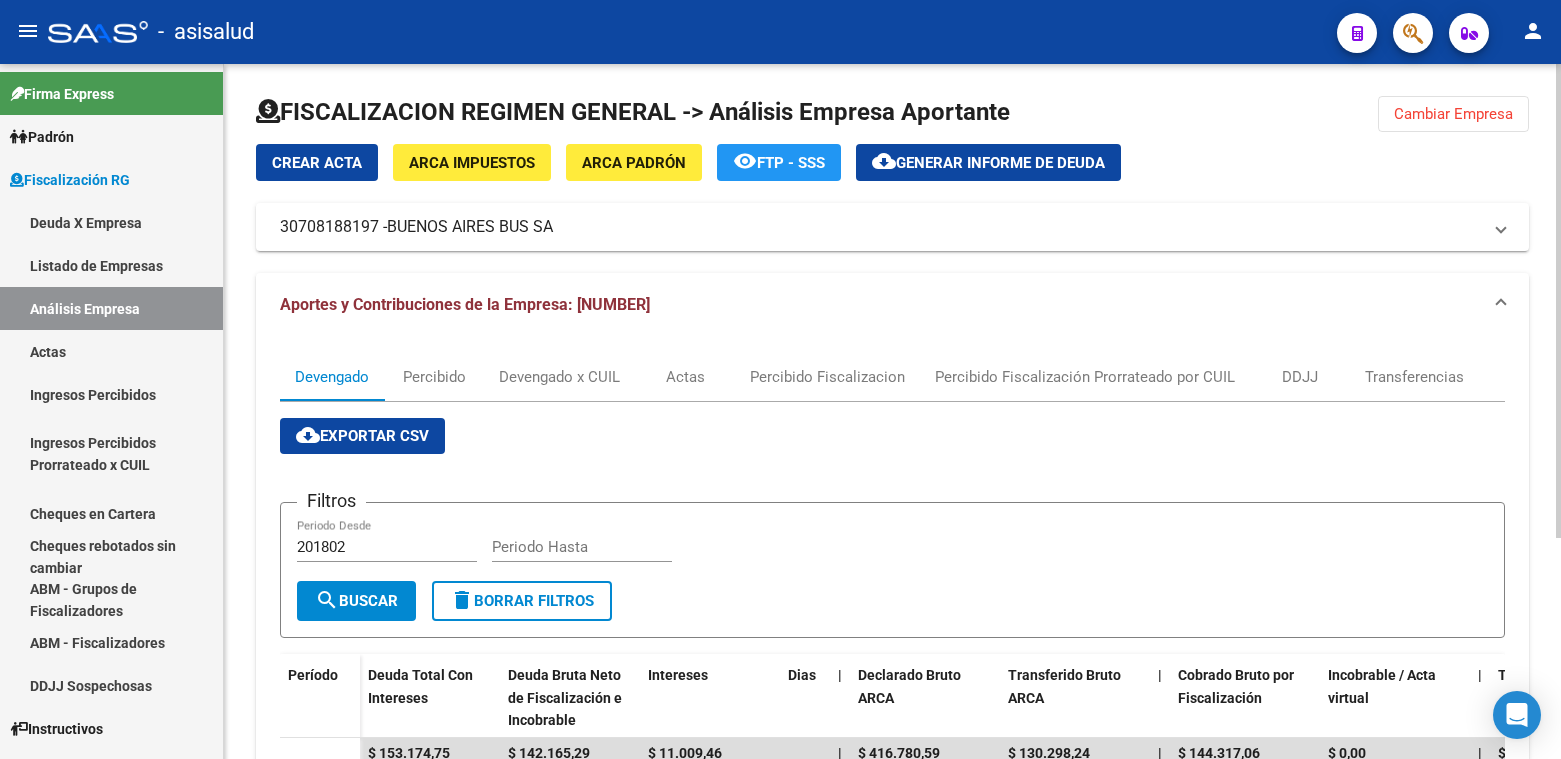 click on "Cambiar Empresa" 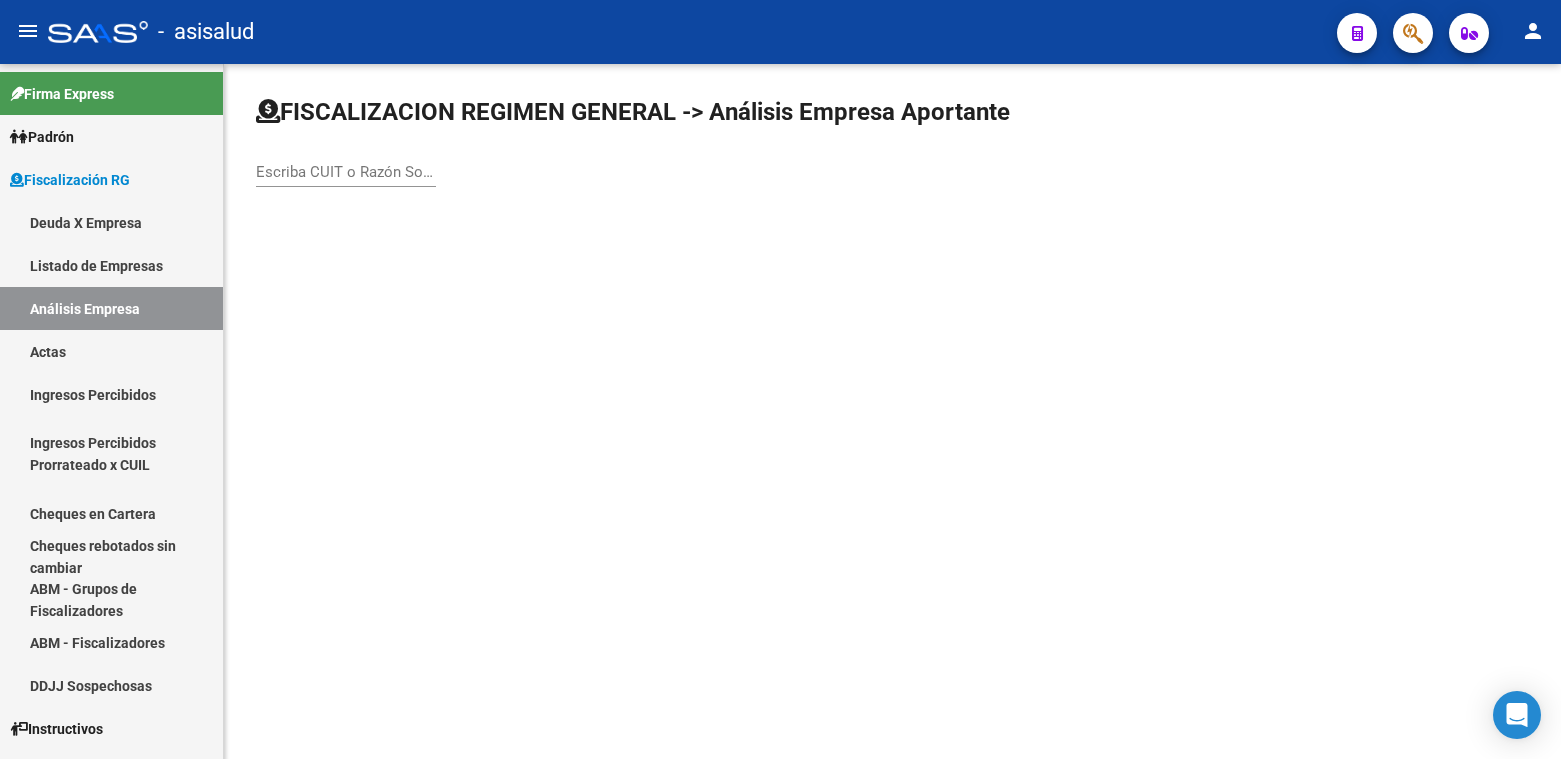 click on "Escriba CUIT o Razón Social para buscar" at bounding box center (346, 172) 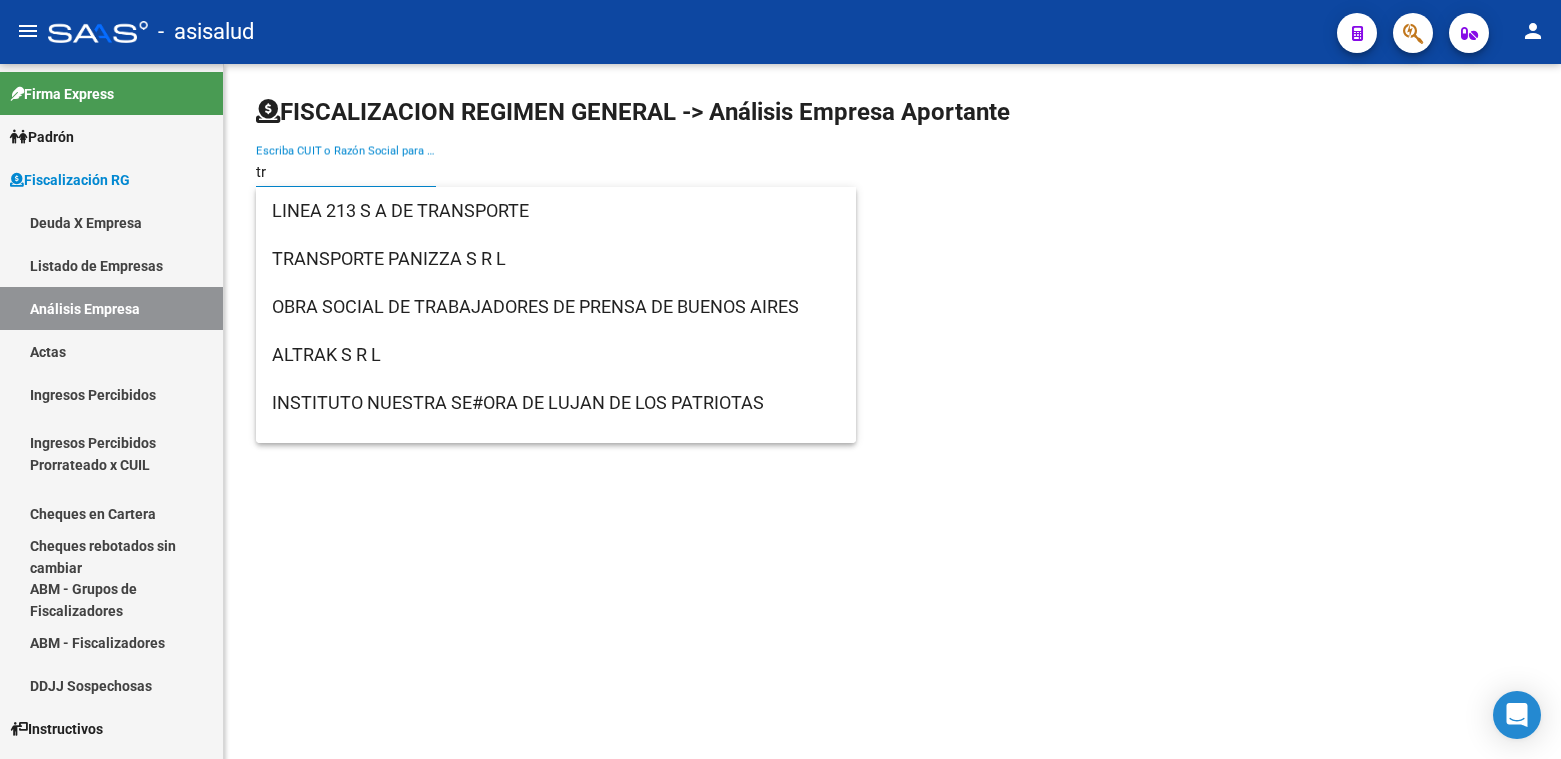 type on "t" 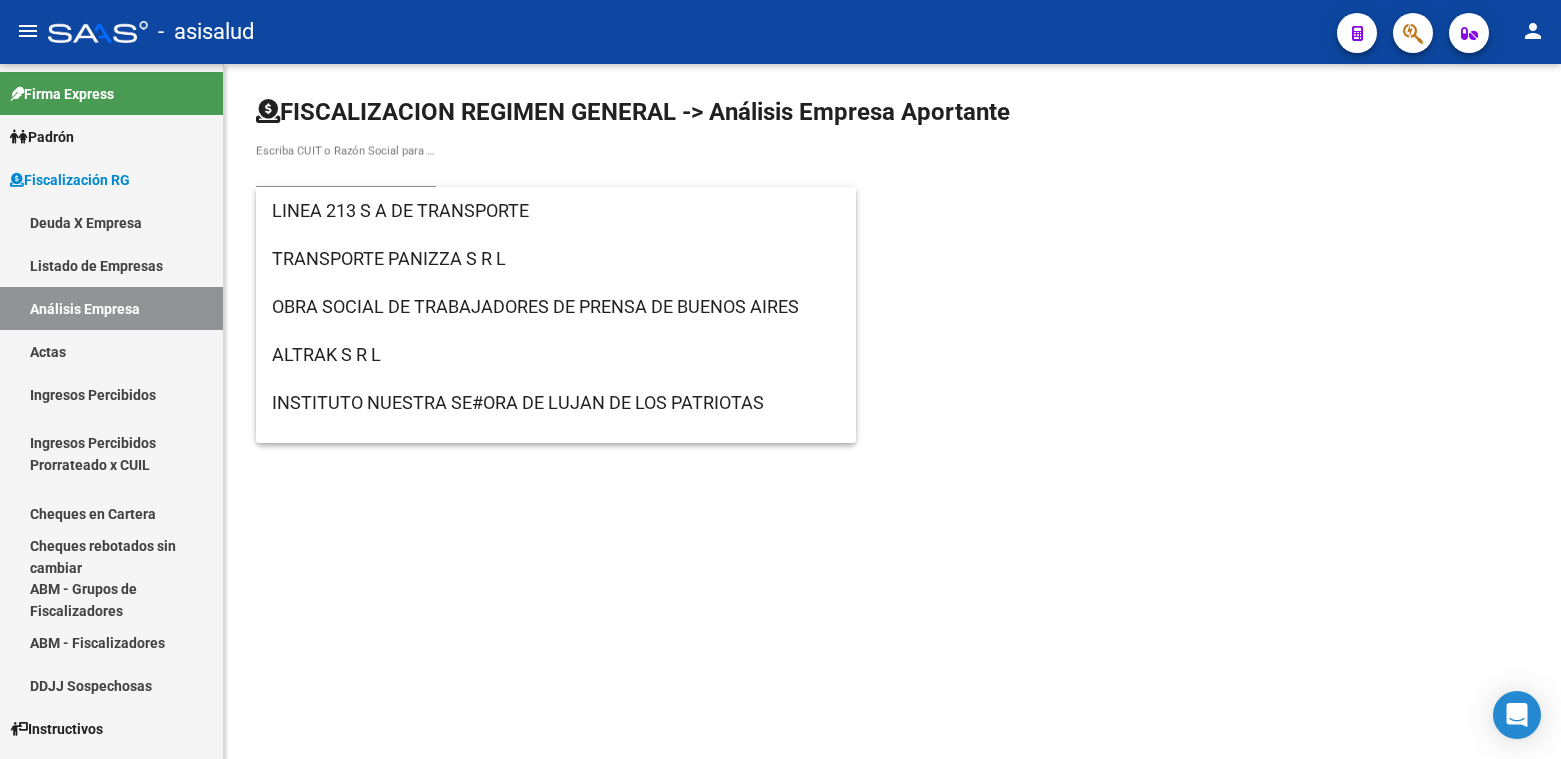 click on "FISCALIZACION REGIMEN GENERAL -> Análisis Empresa Aportante" 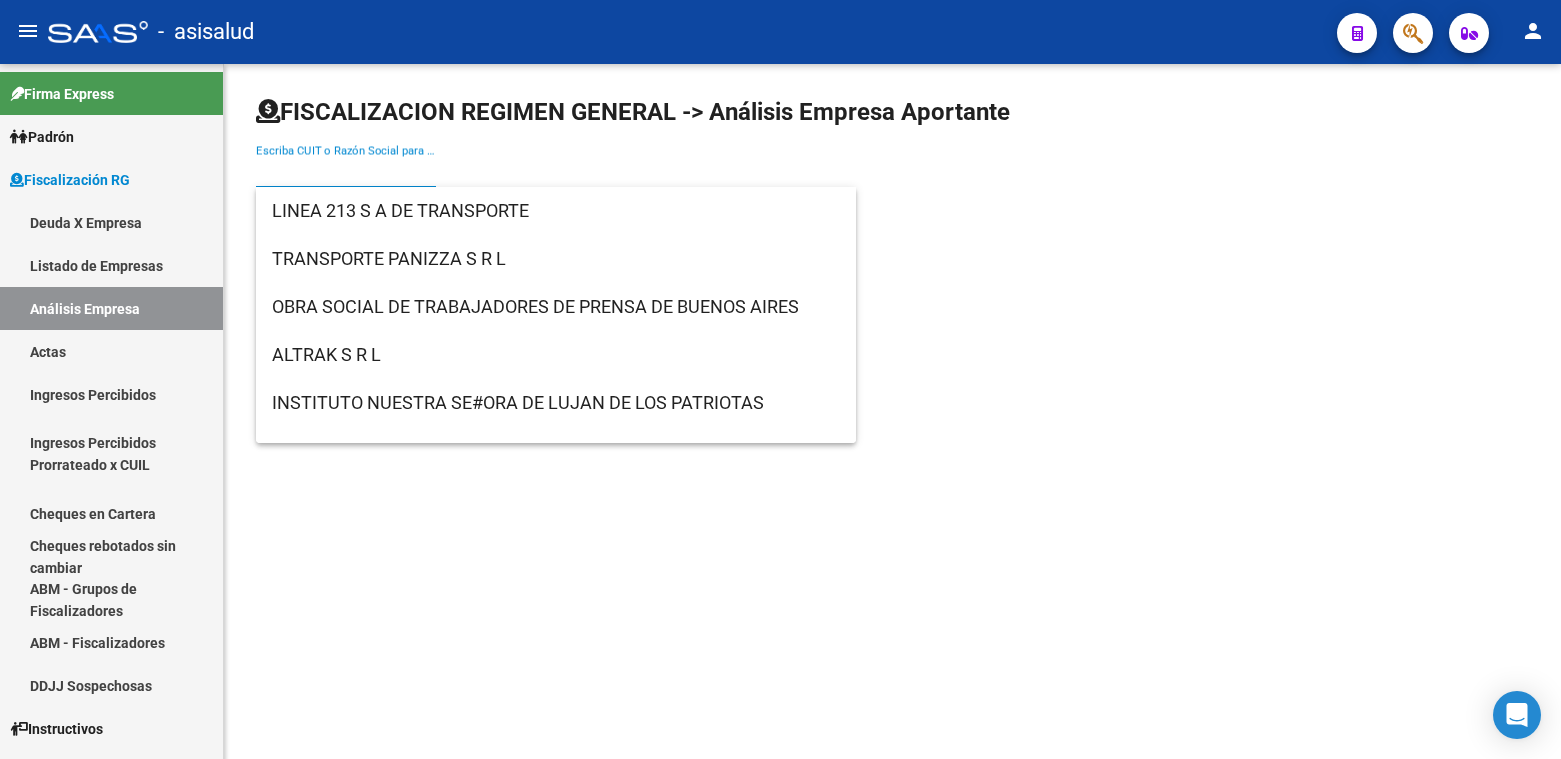 click on "Escriba CUIT o Razón Social para buscar" at bounding box center (346, 172) 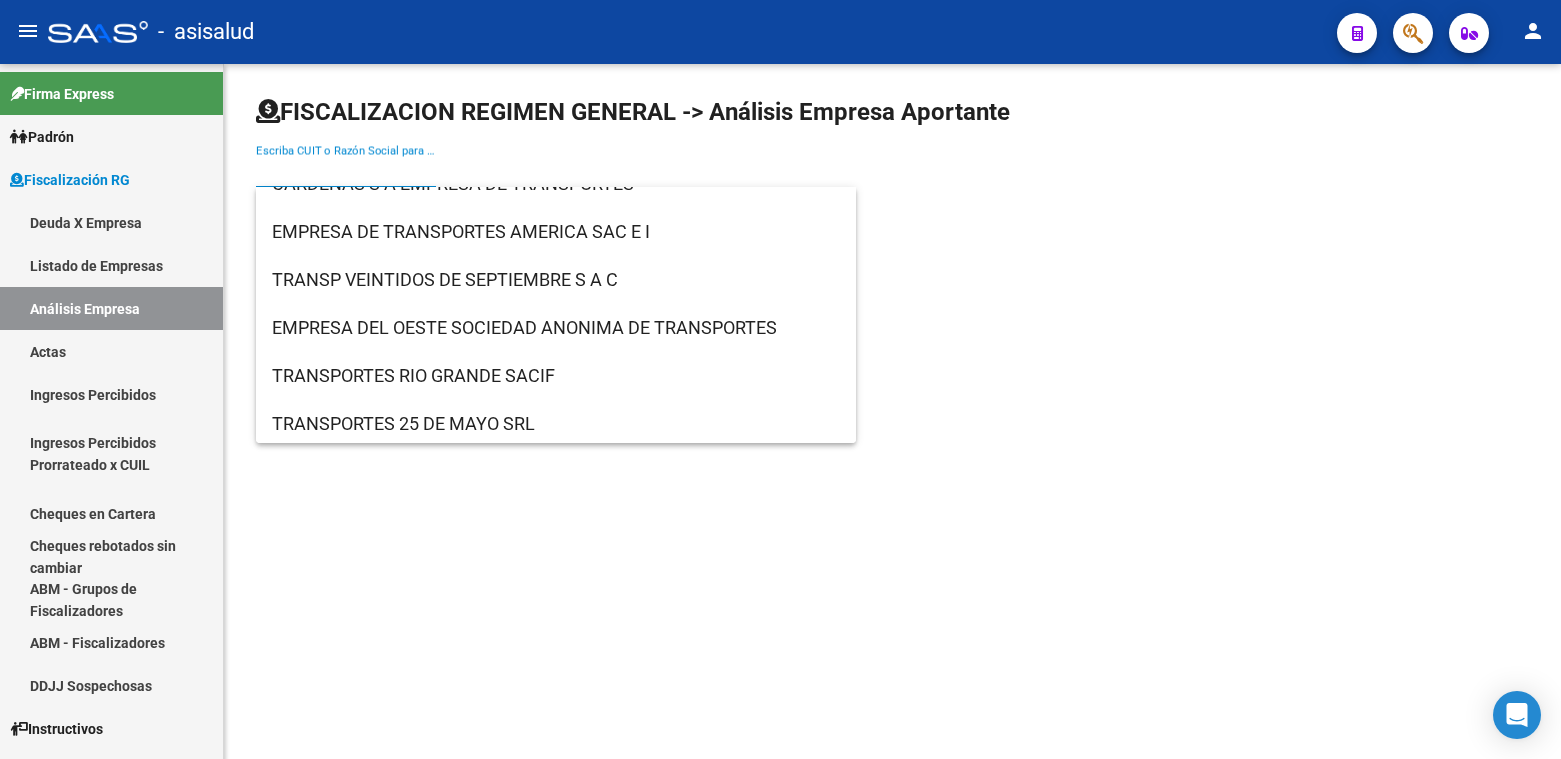 scroll, scrollTop: 490, scrollLeft: 0, axis: vertical 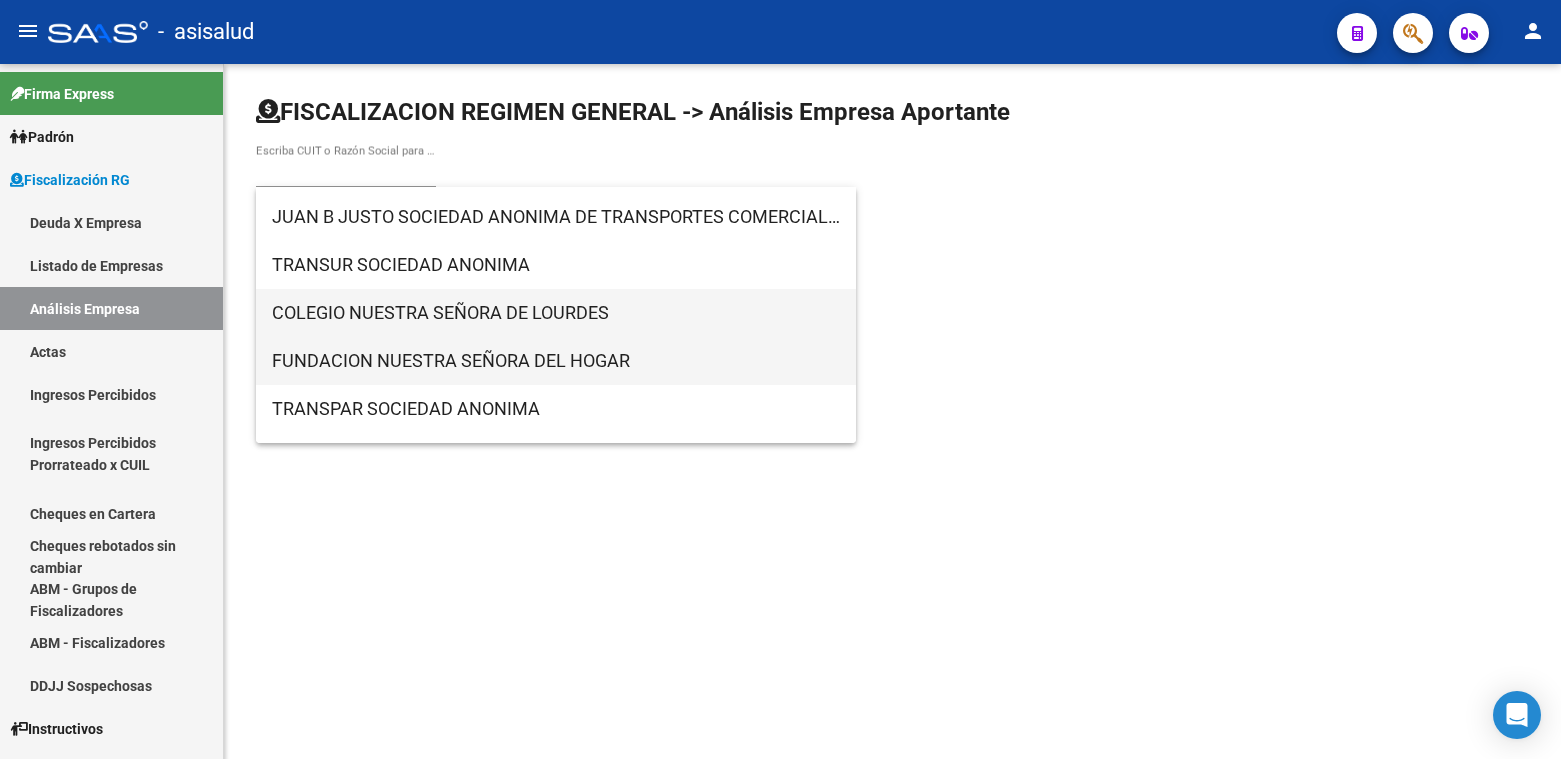 drag, startPoint x: 837, startPoint y: 349, endPoint x: 785, endPoint y: 323, distance: 58.137768 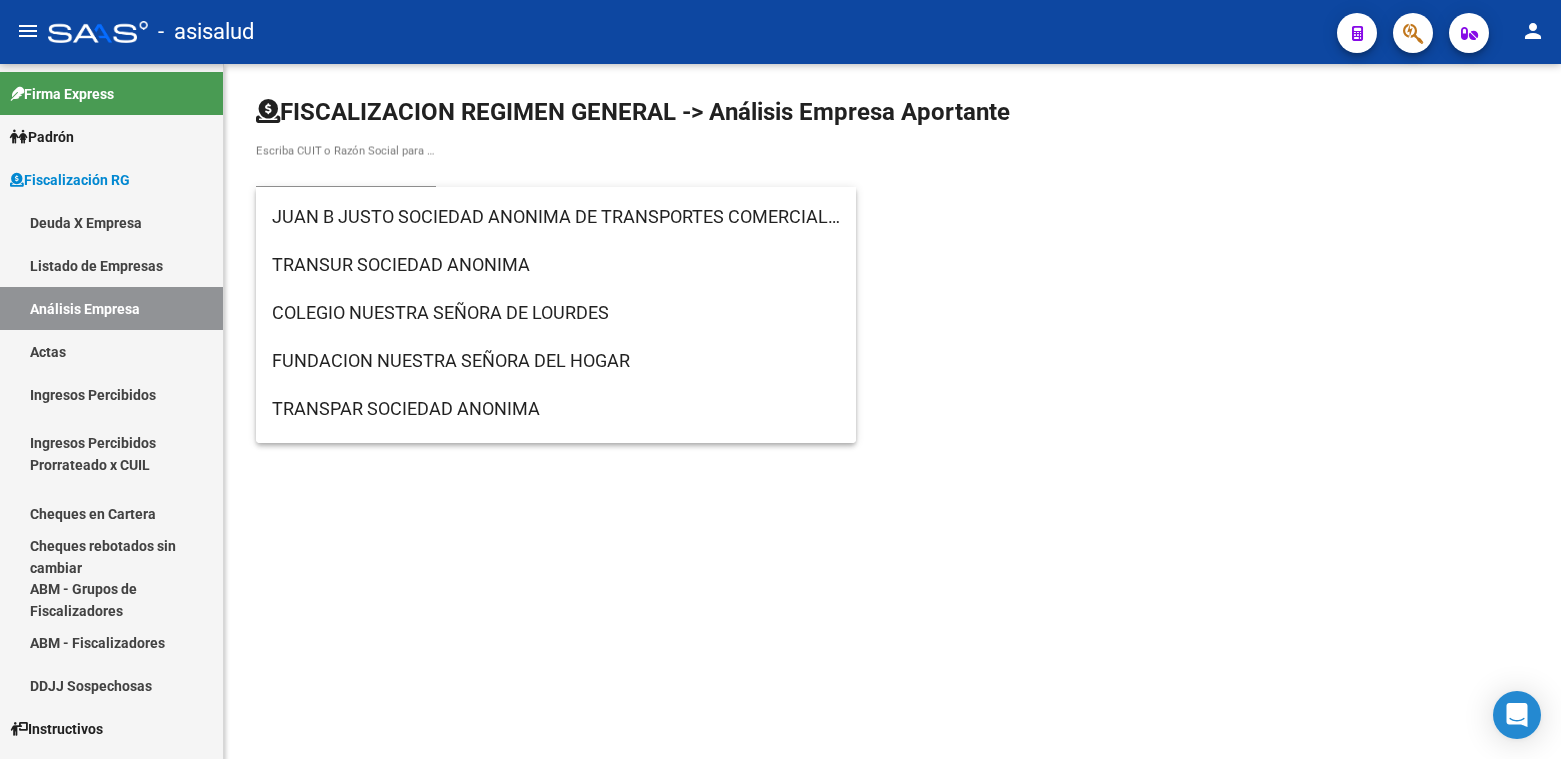 drag, startPoint x: 785, startPoint y: 323, endPoint x: 1157, endPoint y: 349, distance: 372.9075 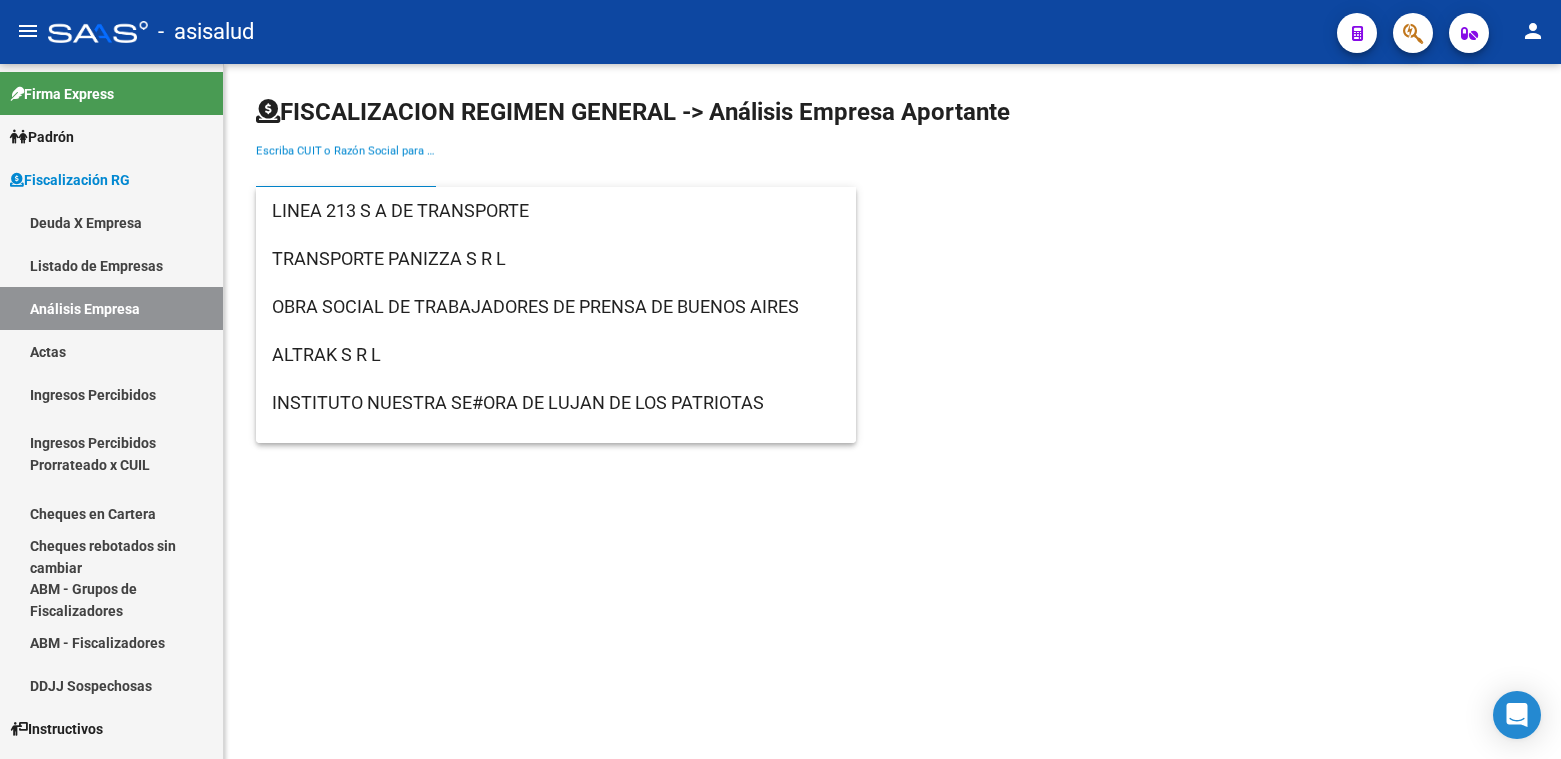 click on "Escriba CUIT o Razón Social para buscar" at bounding box center [346, 172] 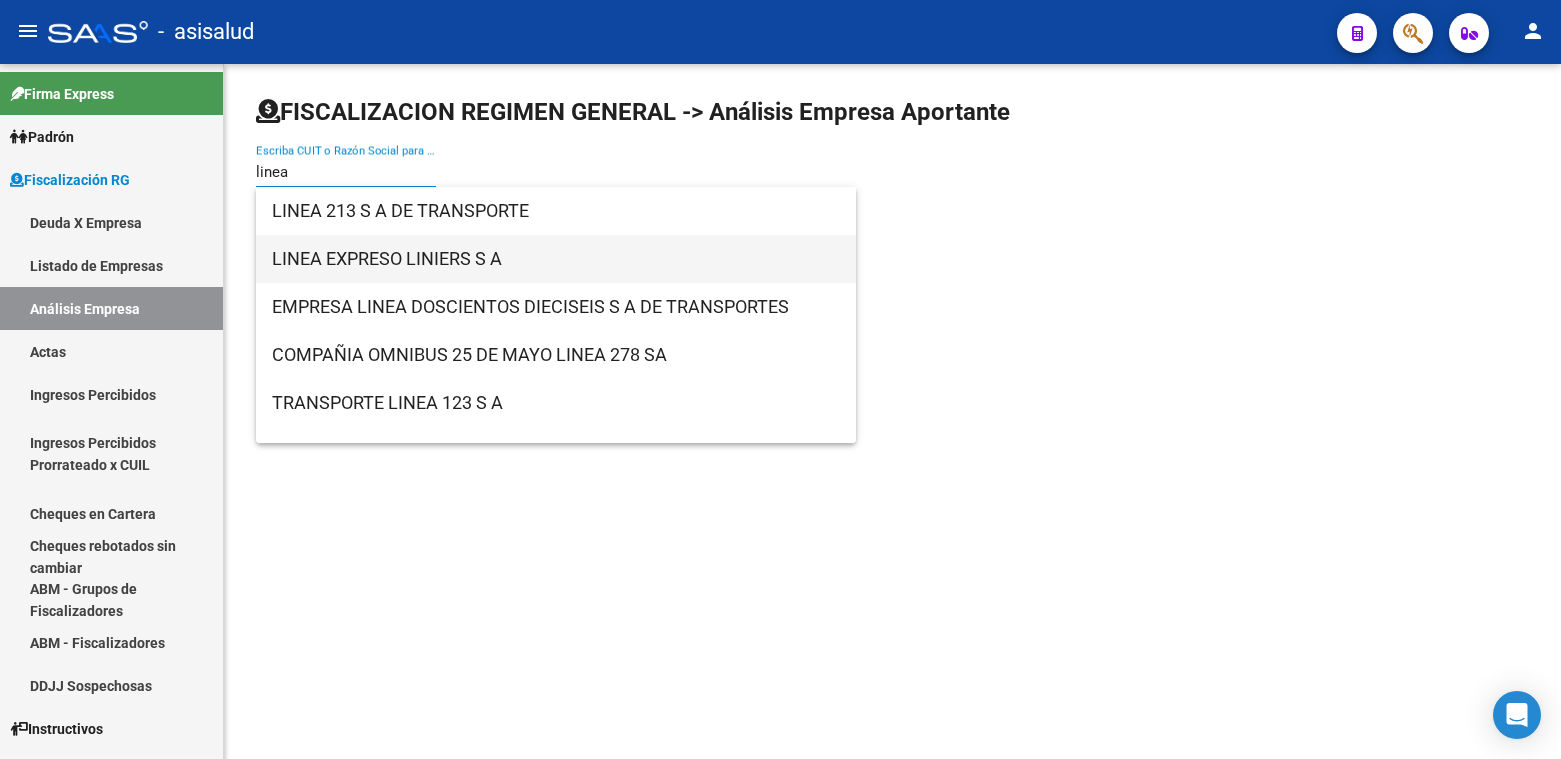 type on "linea" 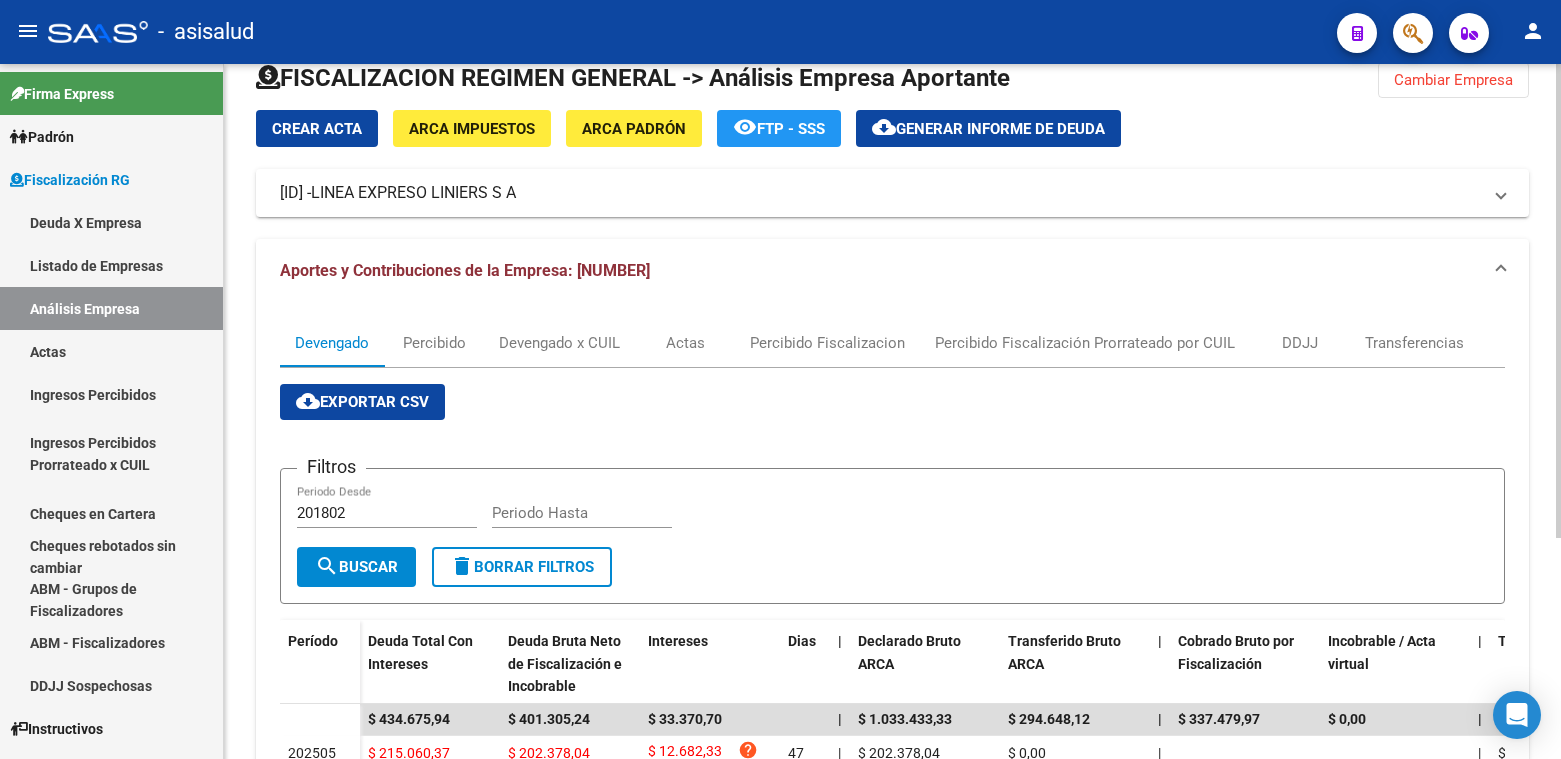 scroll, scrollTop: 0, scrollLeft: 0, axis: both 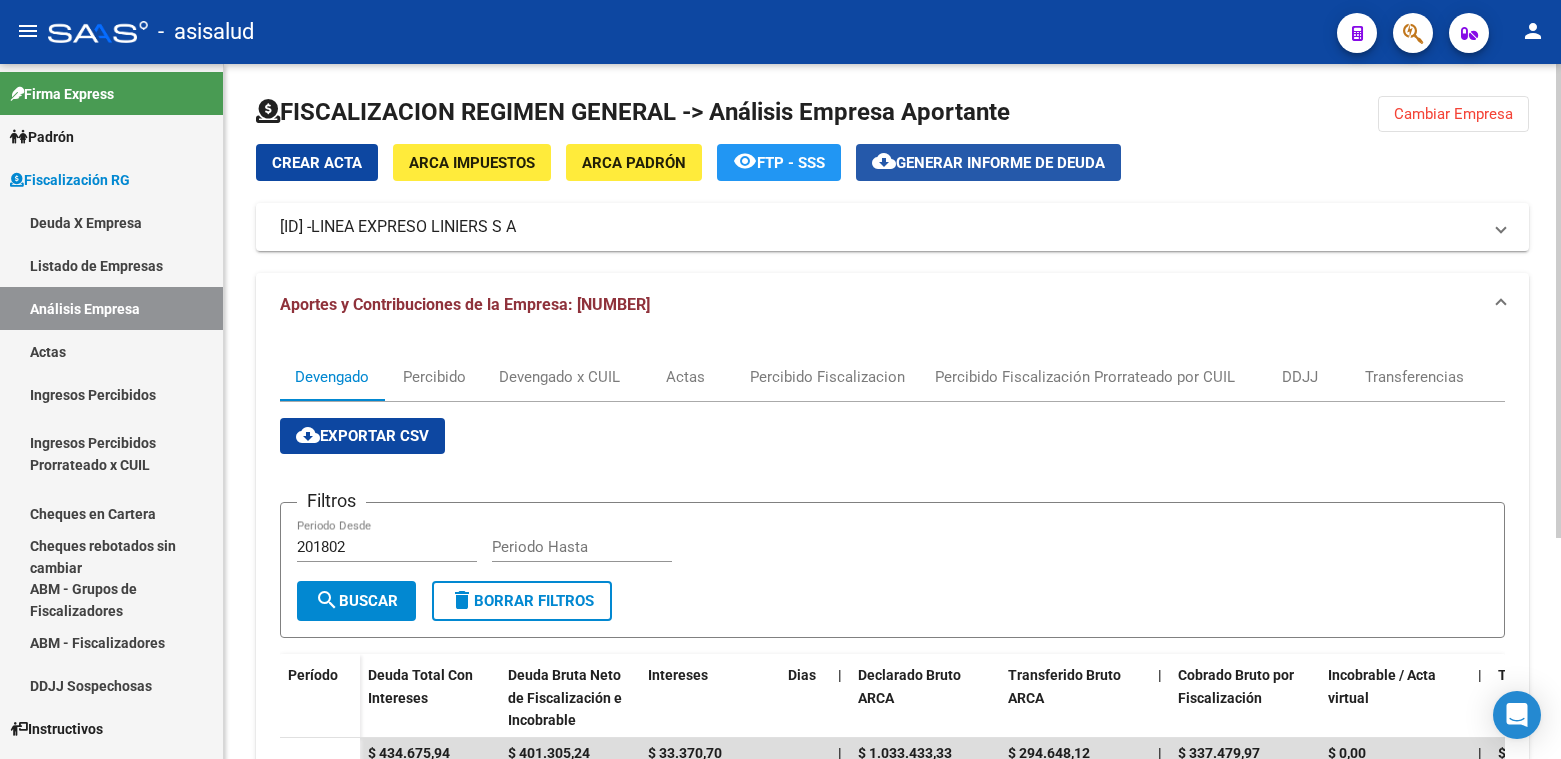 click on "Generar informe de deuda" 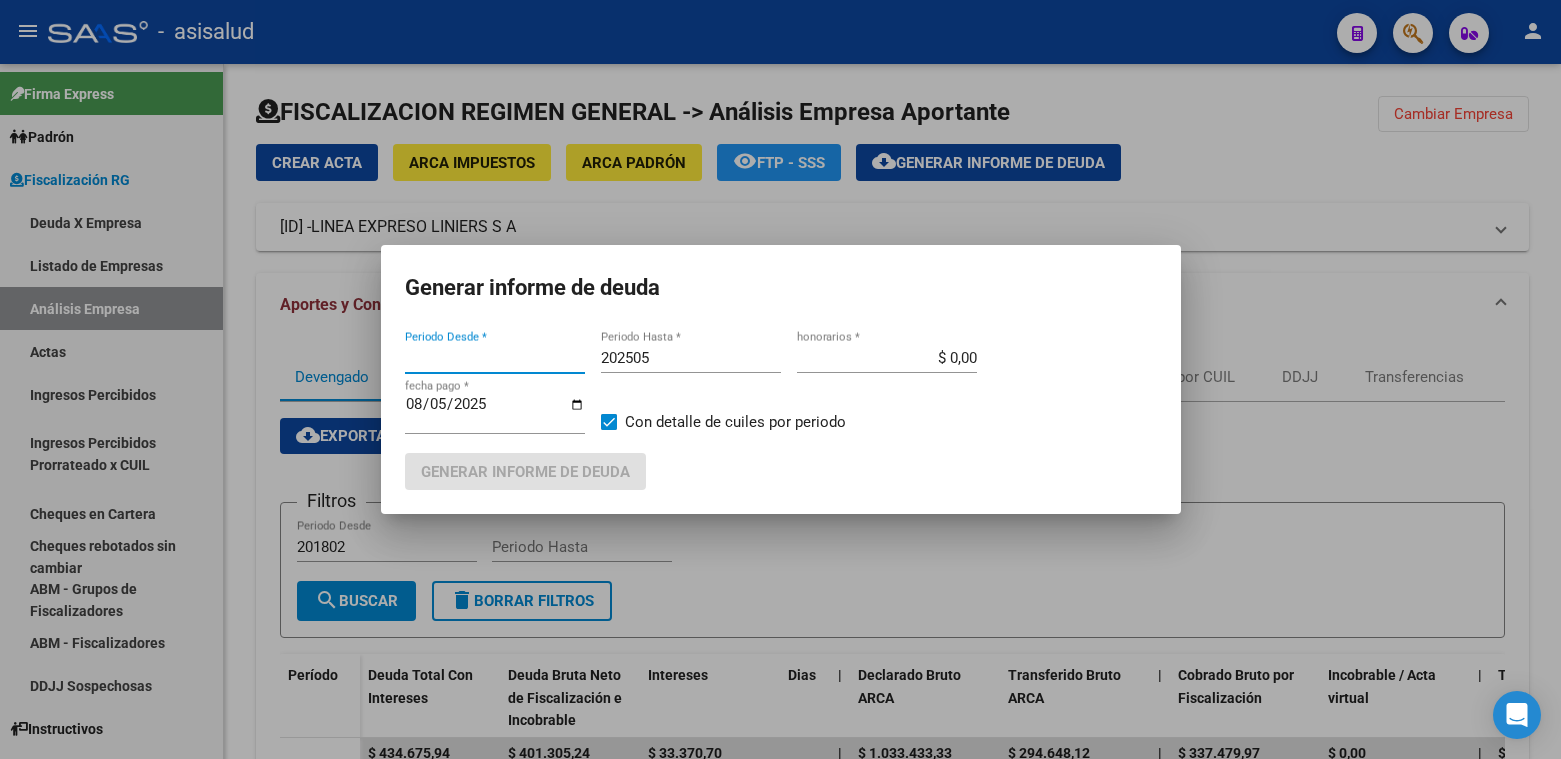 type on "202504" 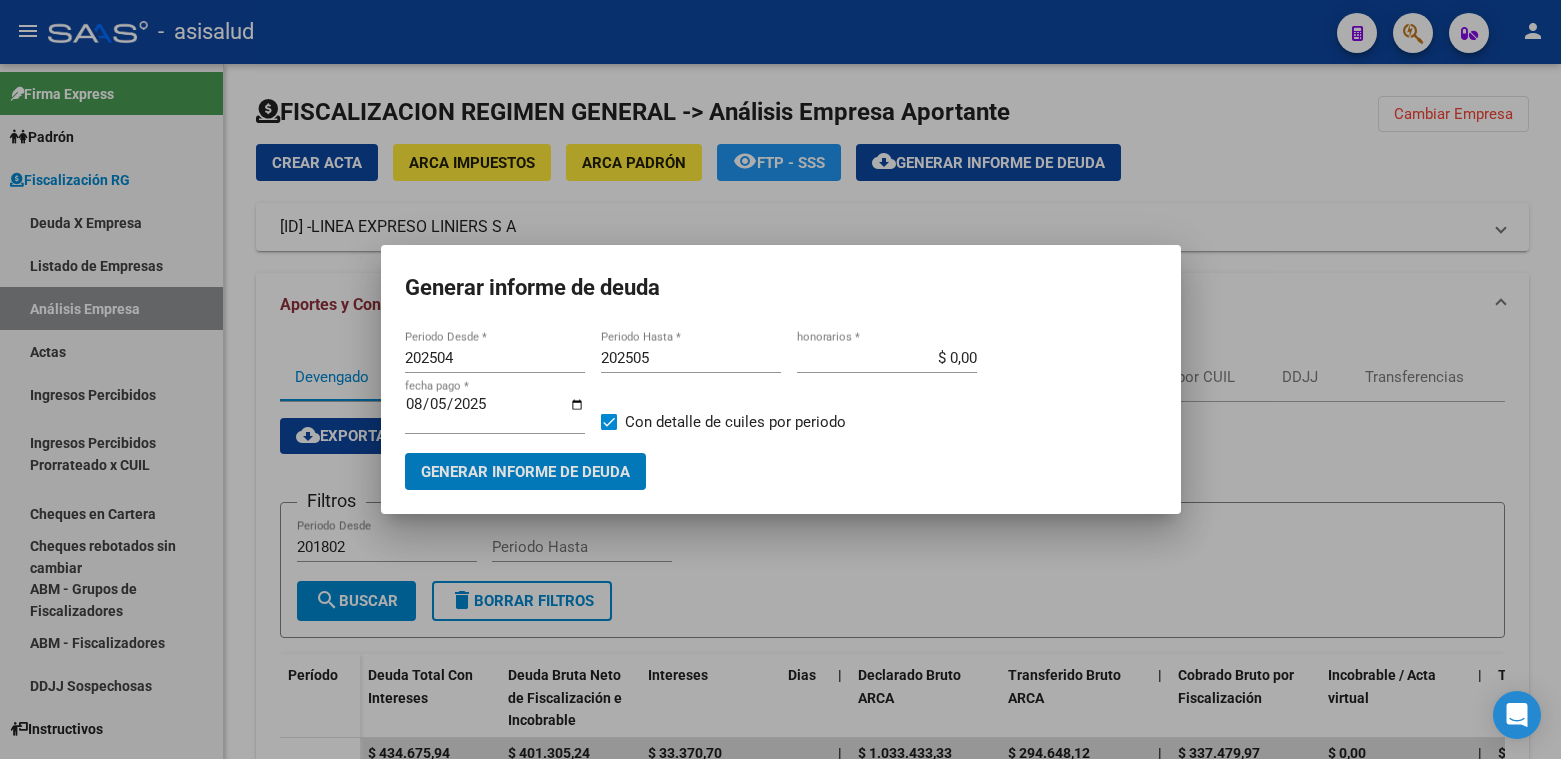 click on "$ 0,00" at bounding box center (887, 358) 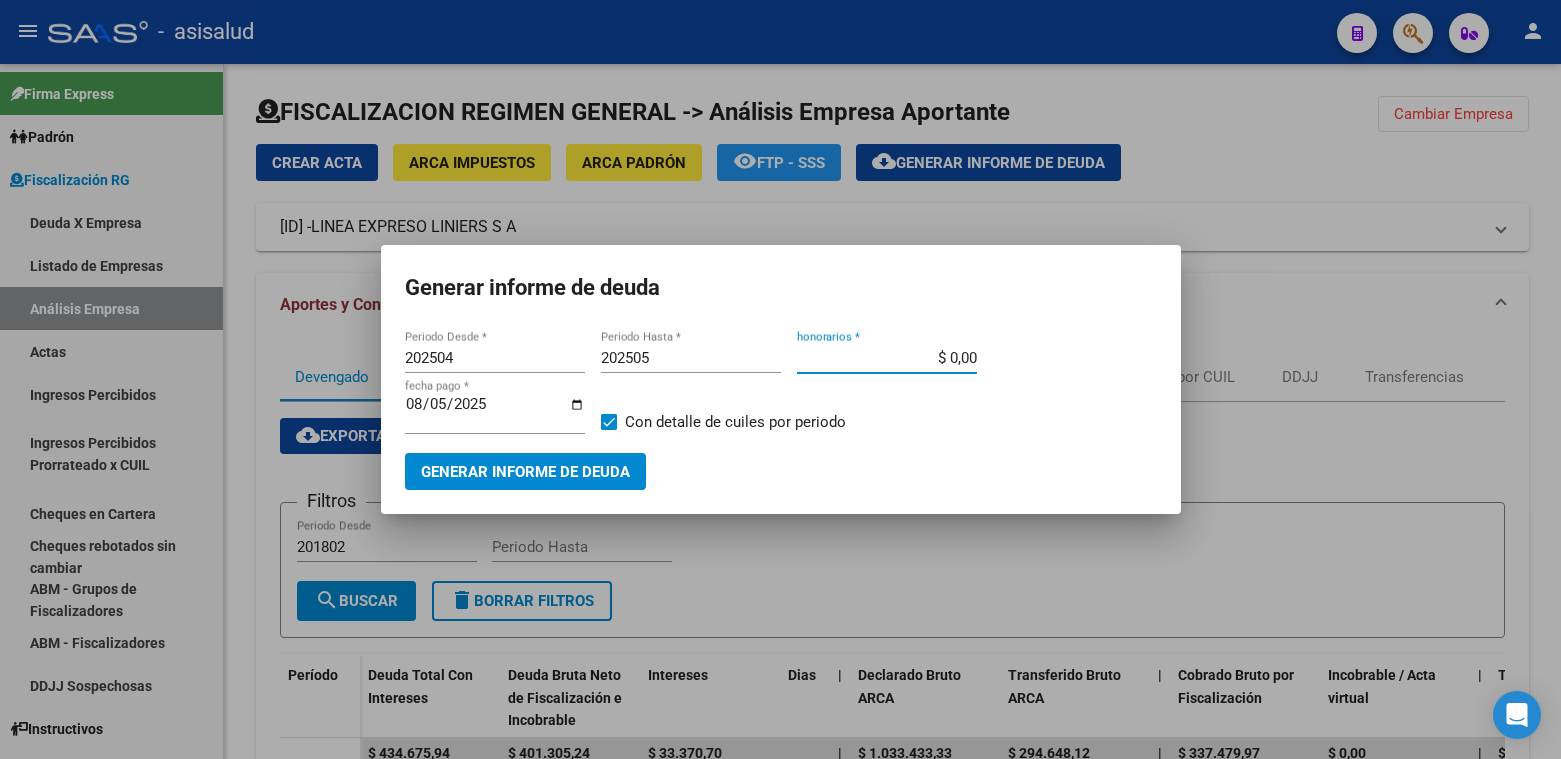 click on "$ 0,00" at bounding box center [887, 358] 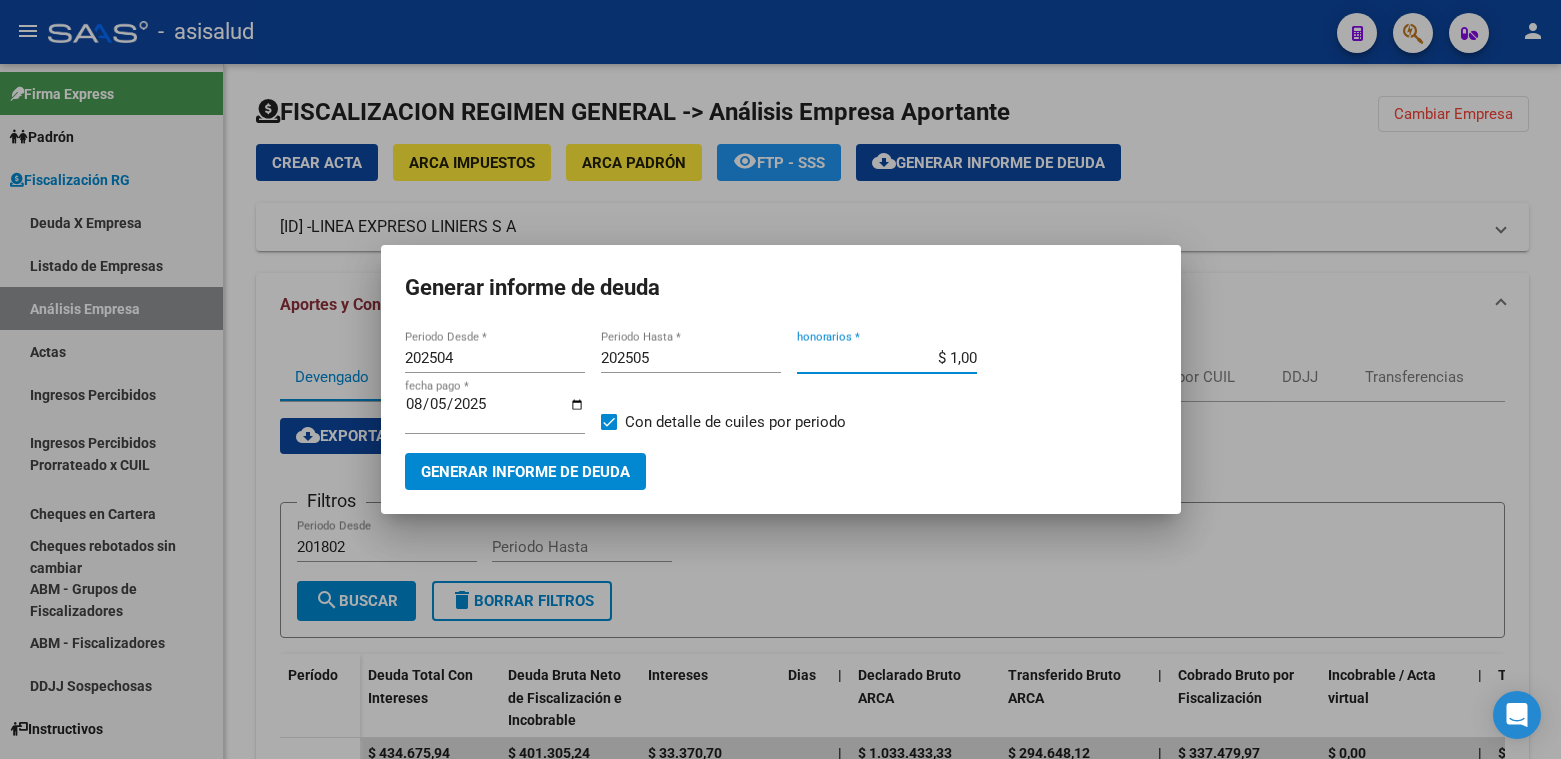 type on "$ 10,00" 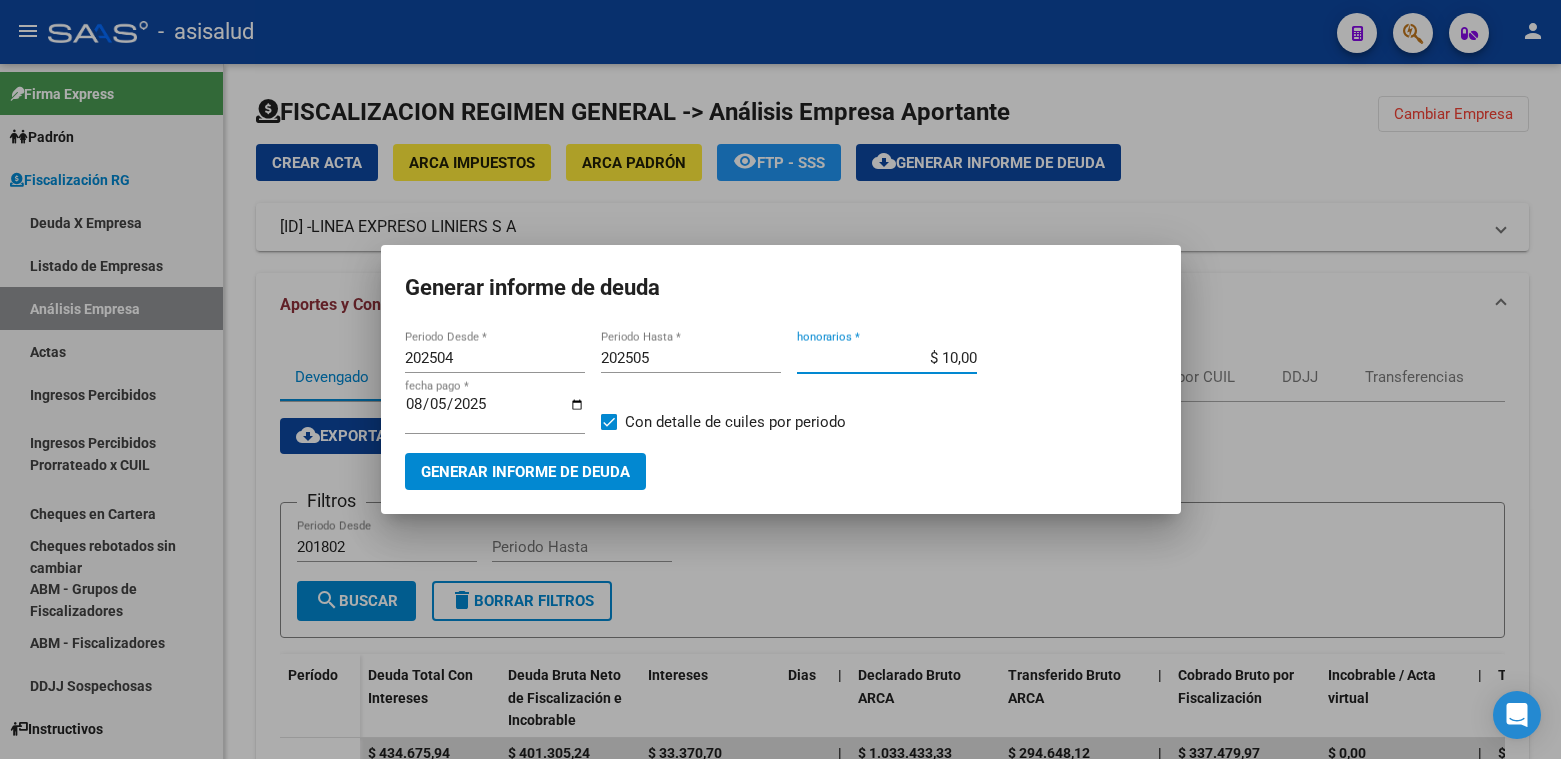 click on "2025-08-05" at bounding box center (495, 412) 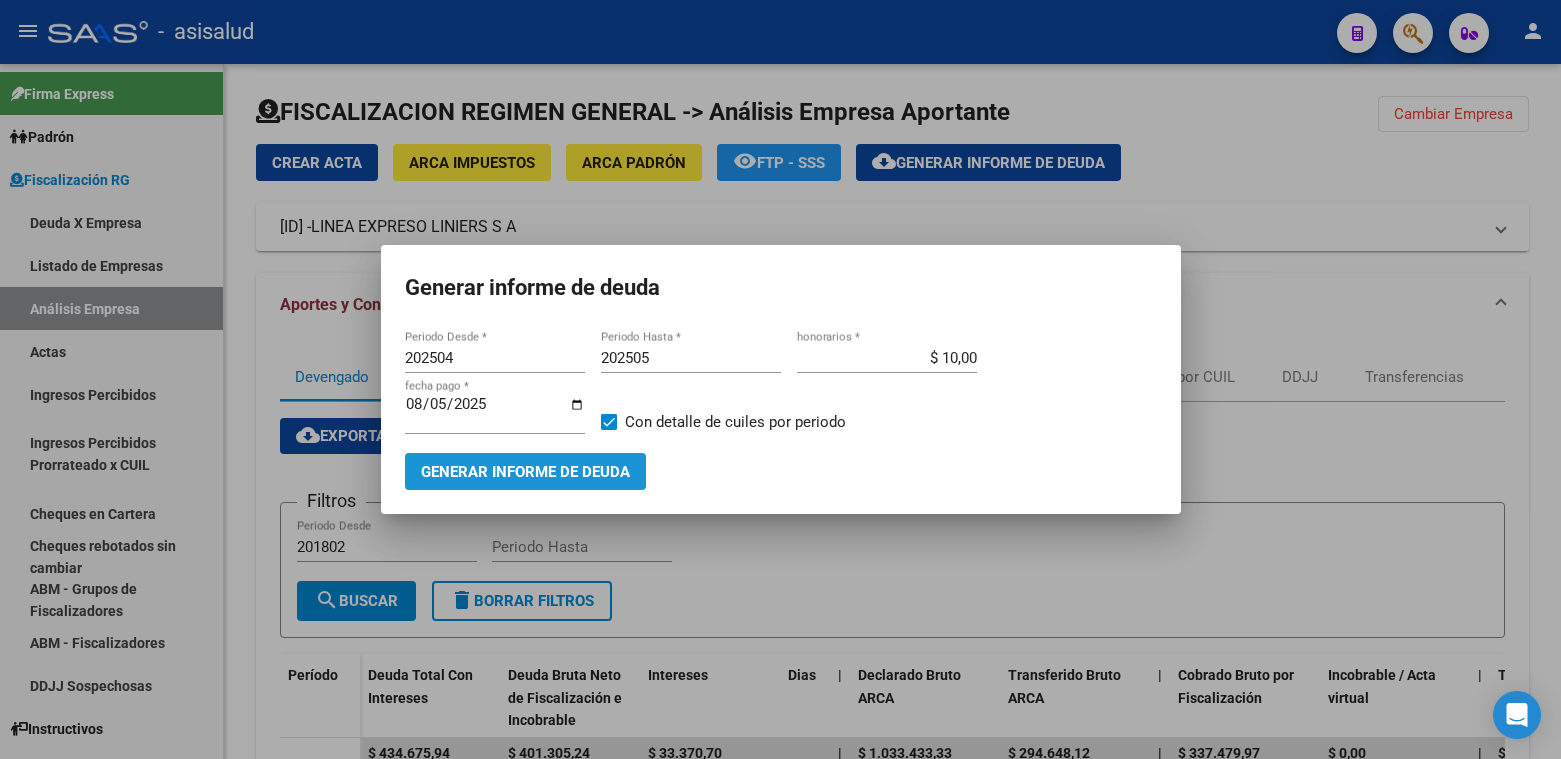 click on "Generar informe de deuda" at bounding box center [525, 472] 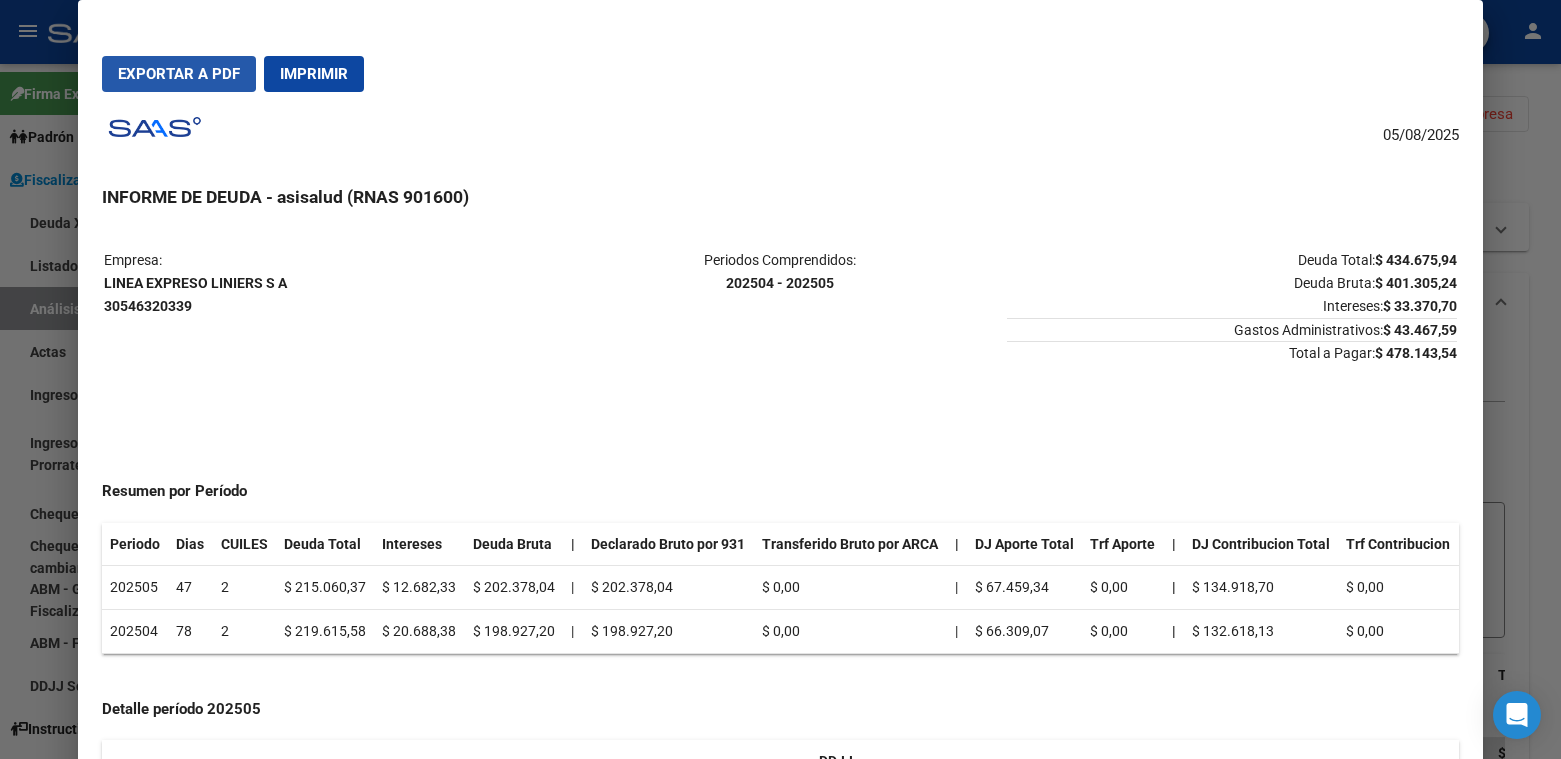 click on "Exportar a PDF" at bounding box center (179, 74) 